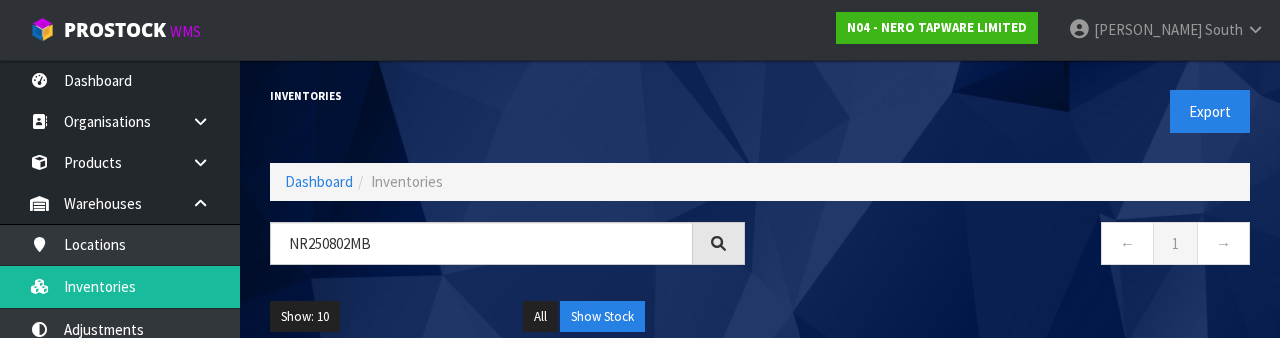 scroll, scrollTop: 0, scrollLeft: 0, axis: both 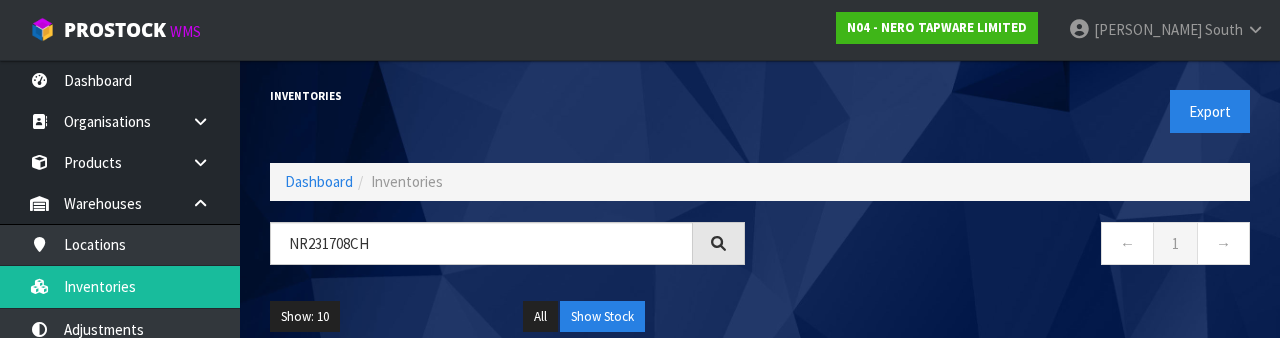 click on "←
1
→" at bounding box center [1012, 246] 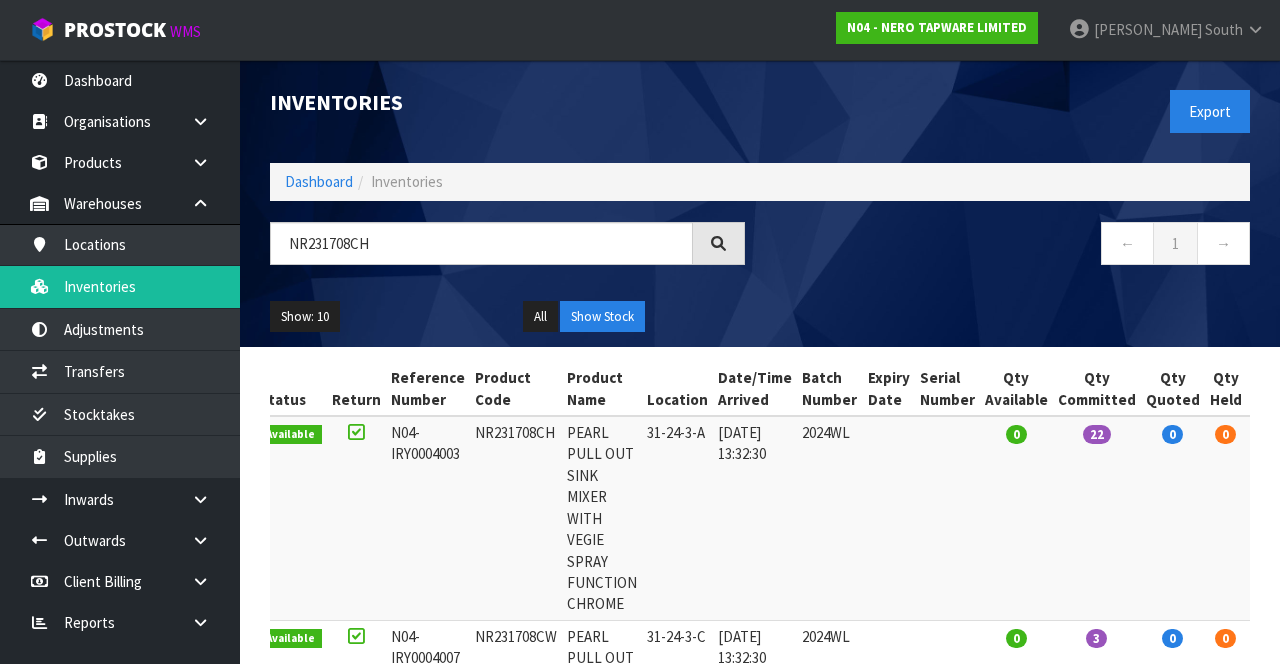 type on "NR231708CH" 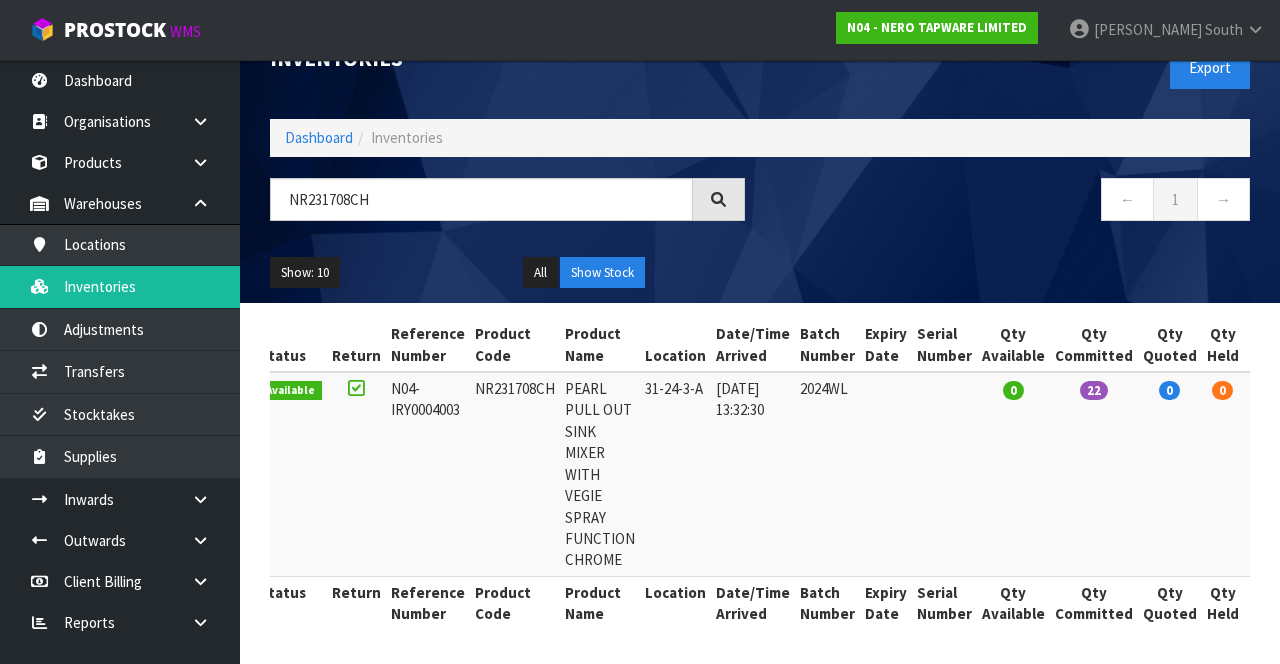 scroll, scrollTop: 40, scrollLeft: 0, axis: vertical 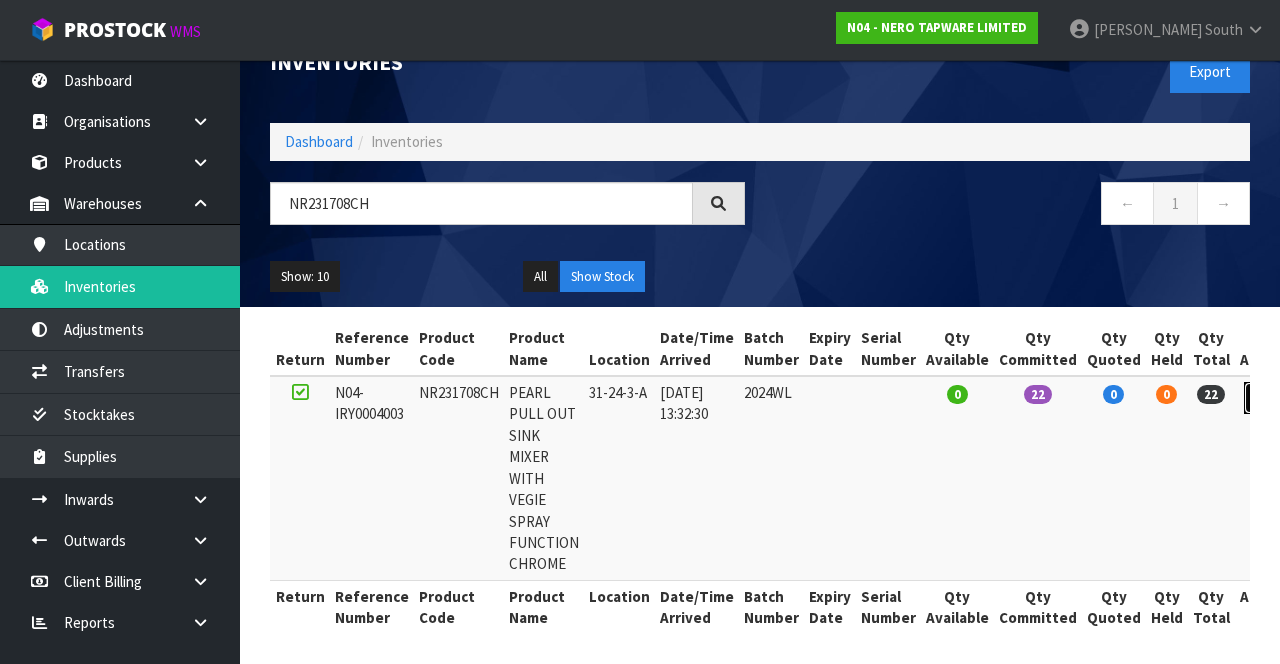 click at bounding box center [1262, 397] 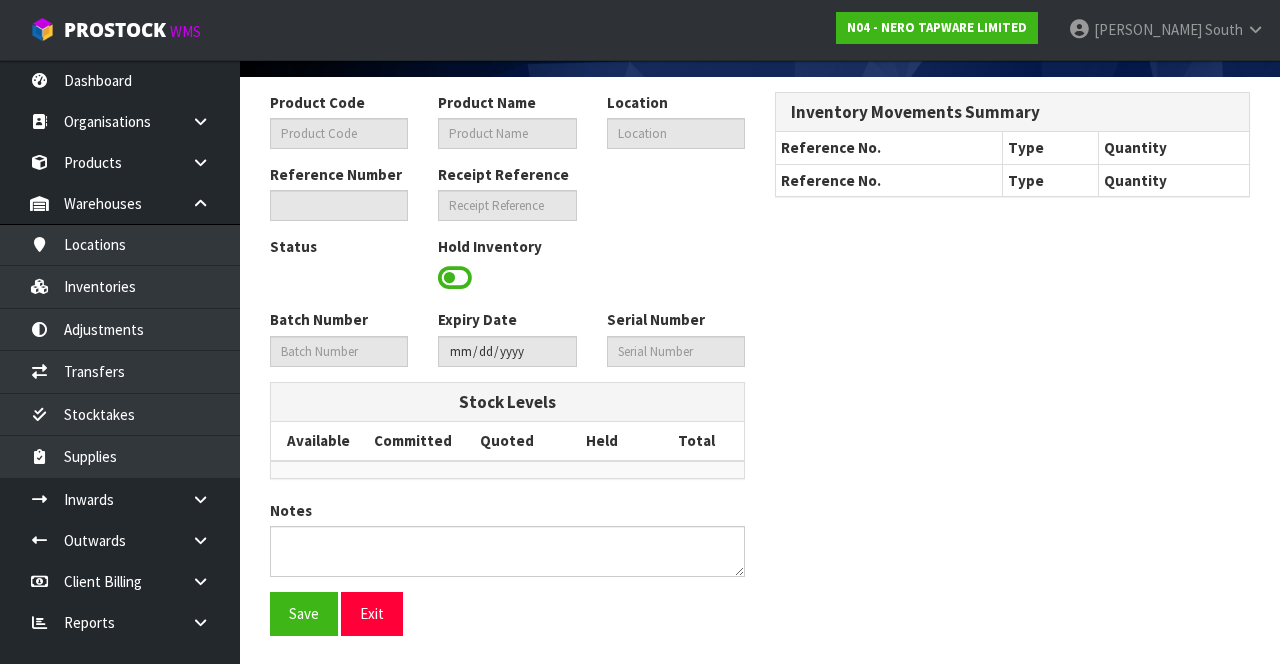 type on "NR231708CH" 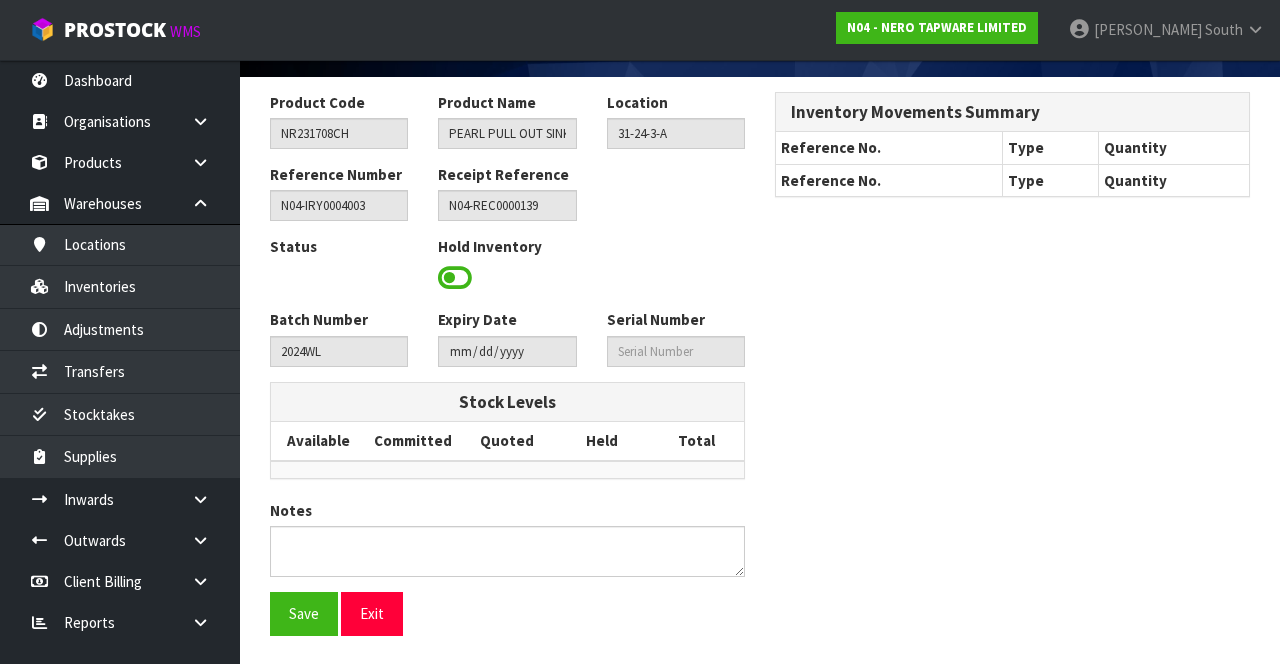 scroll, scrollTop: 147, scrollLeft: 0, axis: vertical 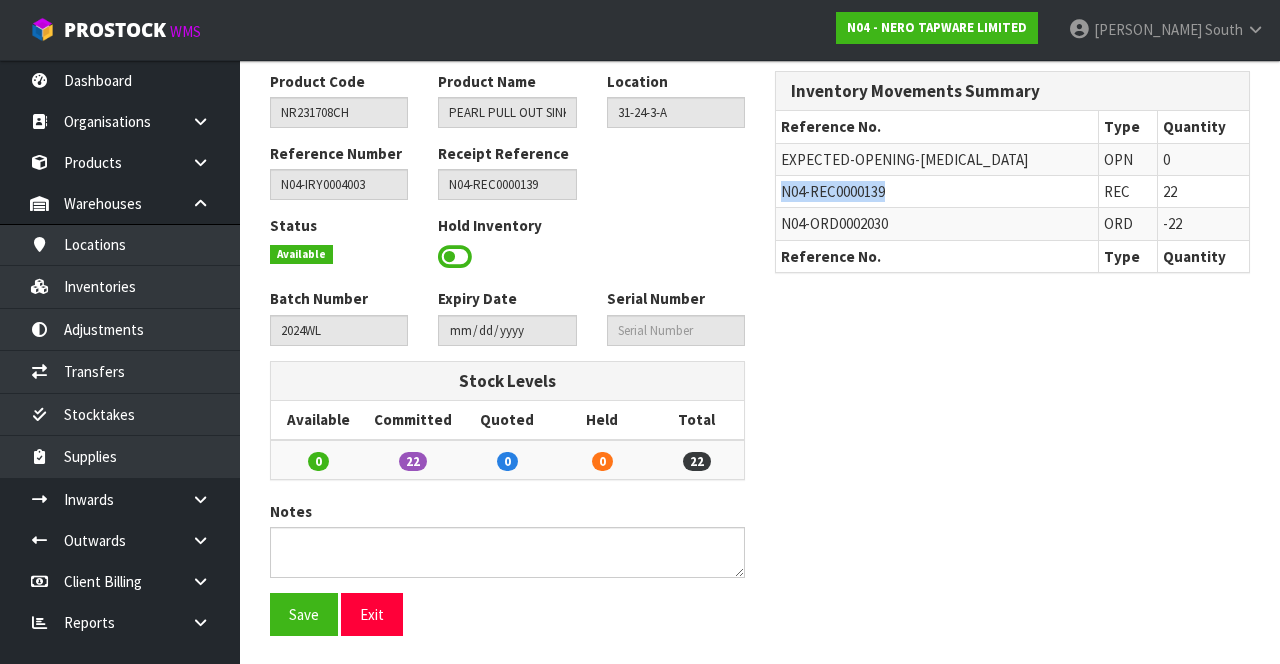 click on "Product Code
NR231708CH
Product Name
[PERSON_NAME] PULL OUT SINK MIXER WITH VEGIE SPRAY FUNCTION CHROME
Location
31-24-3-A
Reference Number
N04-IRY0004003
Receipt Reference
N04-REC0000139
Status
Available
Hold Inventory
Batch Number
2024WL
Expiry Date
Serial Number" at bounding box center [760, 361] 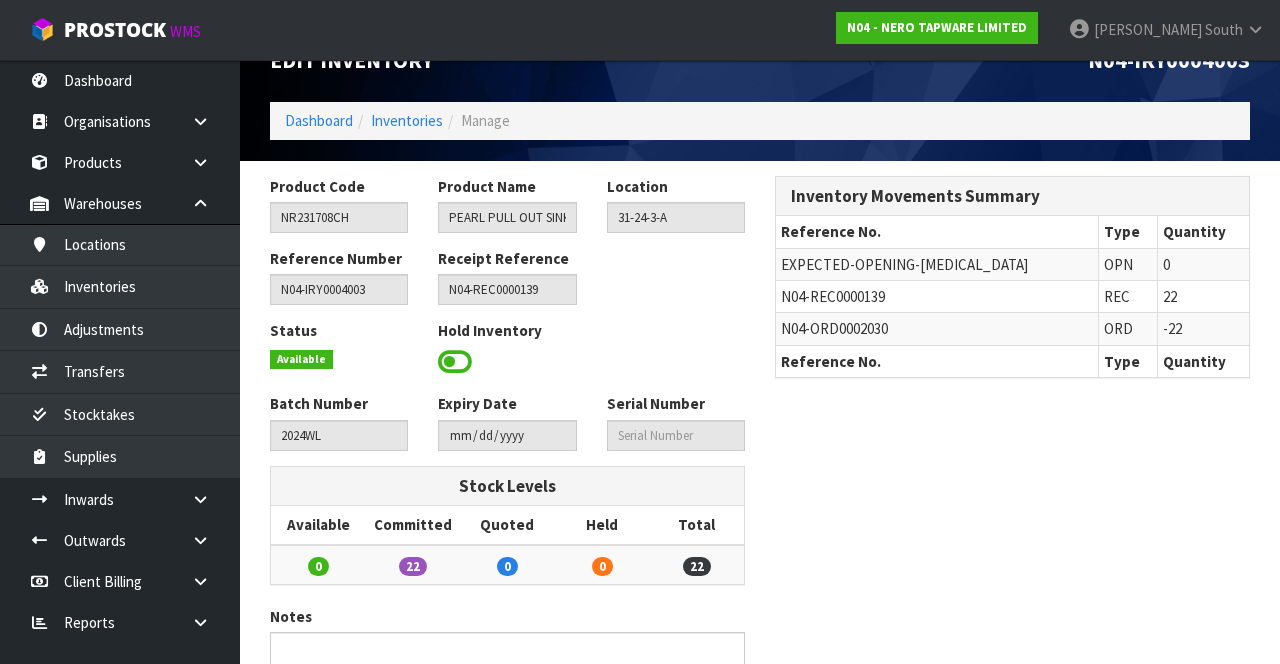 scroll, scrollTop: 38, scrollLeft: 0, axis: vertical 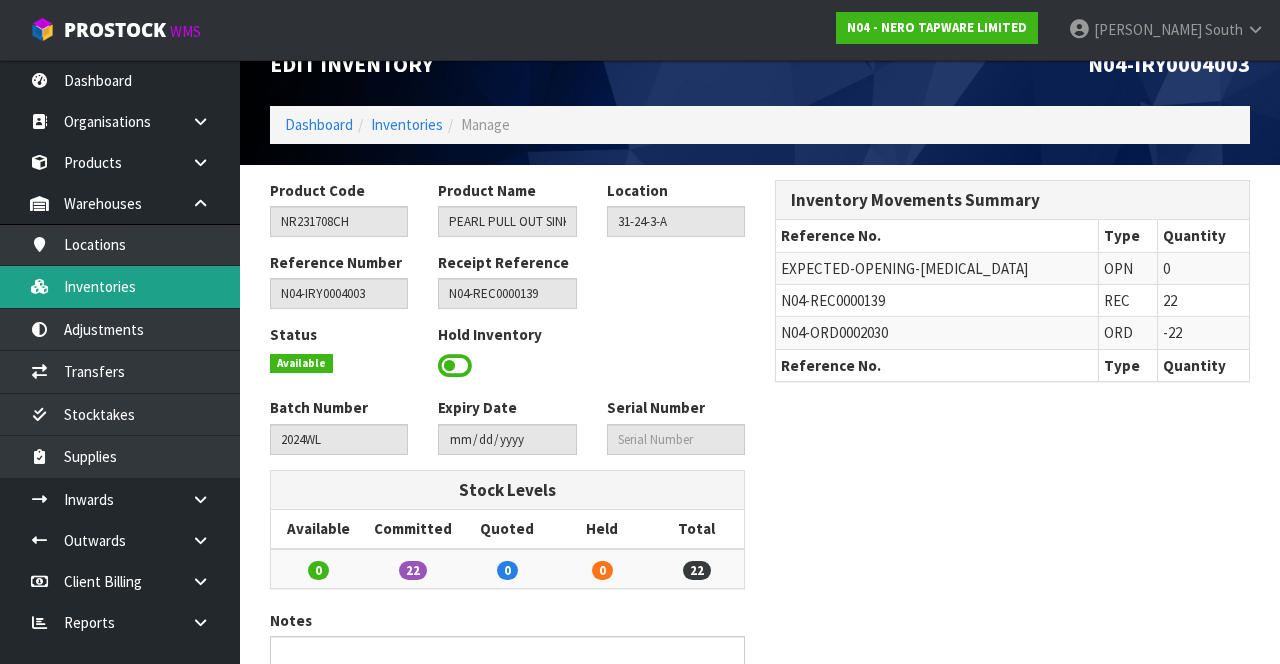 click on "Inventories" at bounding box center (120, 286) 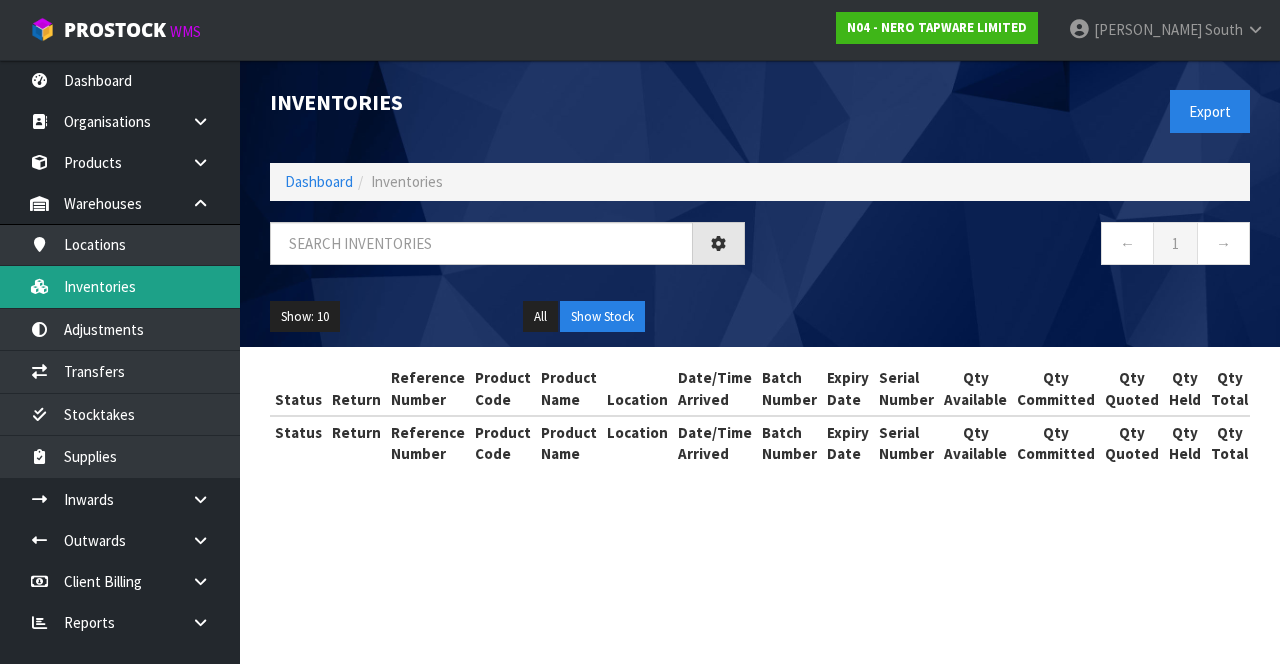 scroll, scrollTop: 0, scrollLeft: 0, axis: both 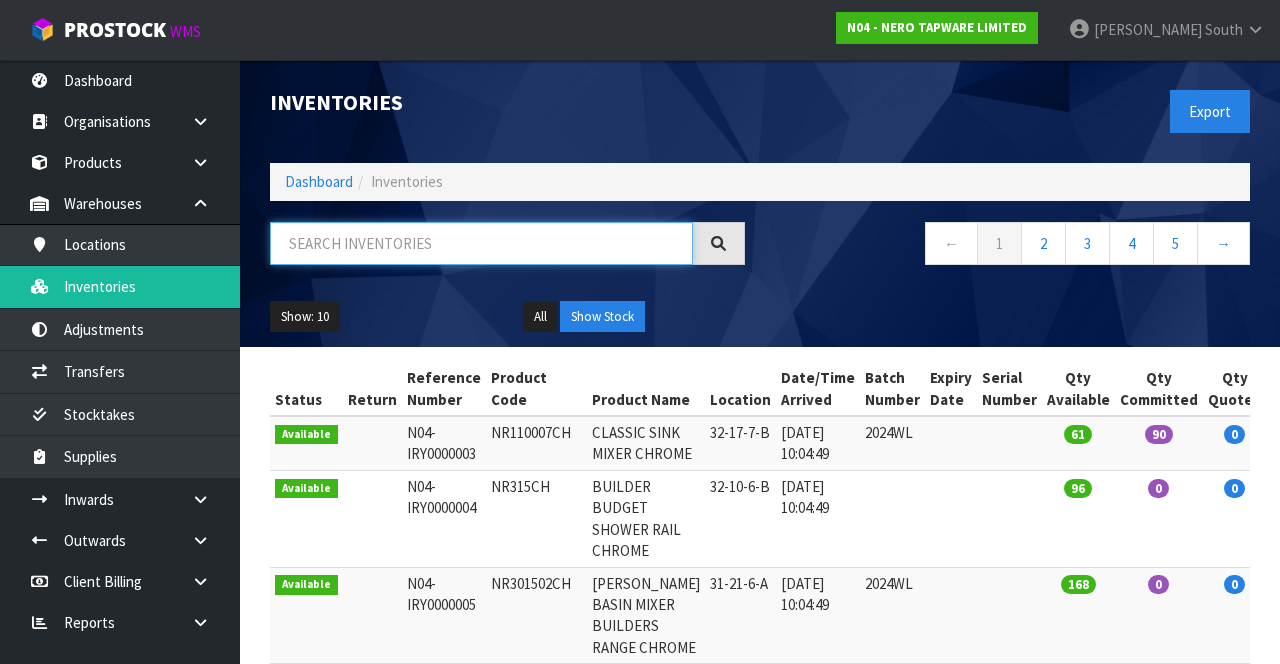 paste on "NR231708CH" 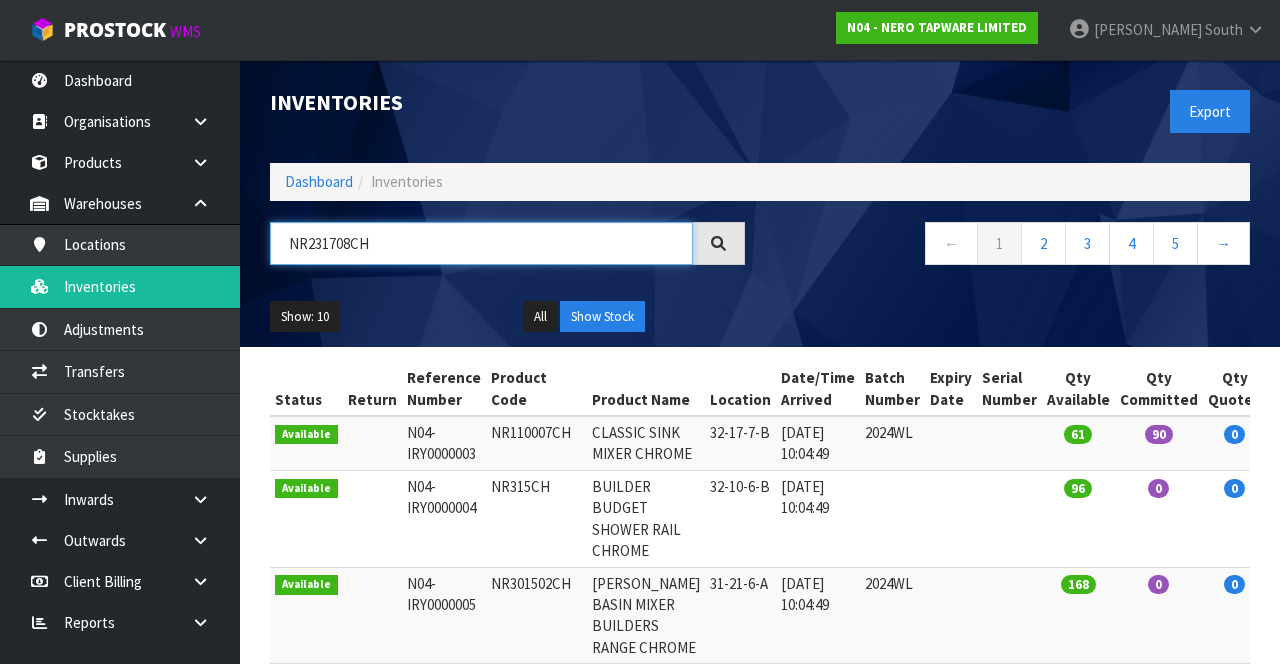 type on "NR231708CH" 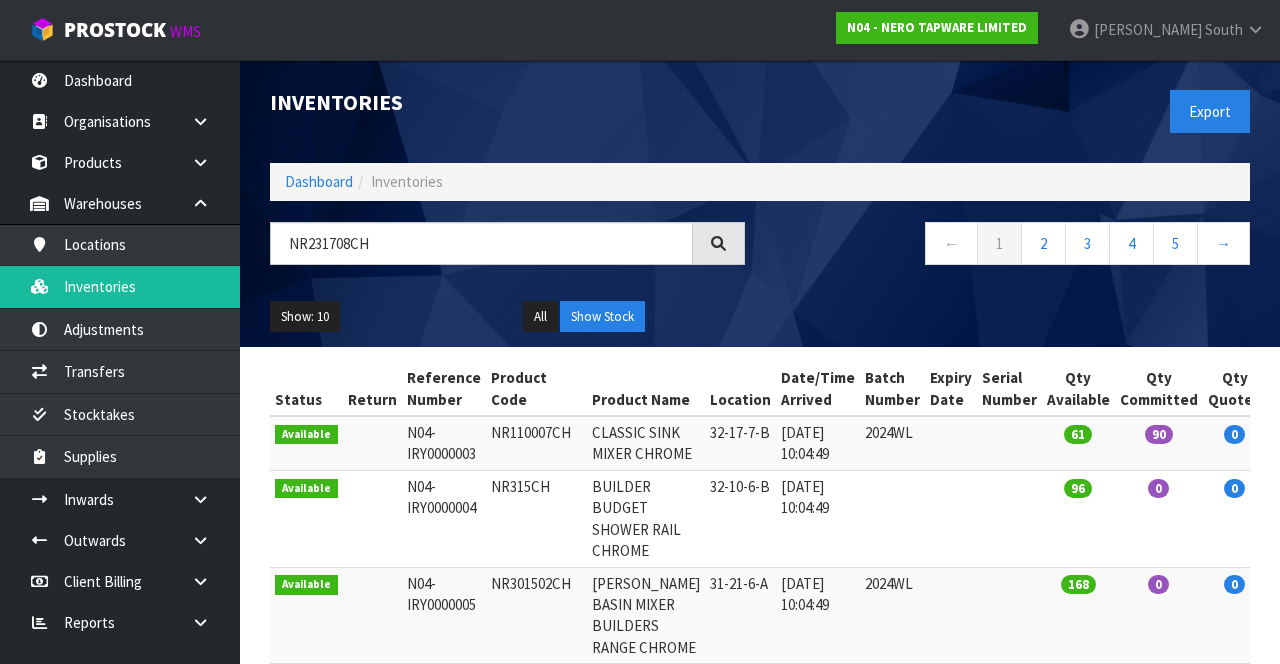click on "Inventories" at bounding box center (507, 102) 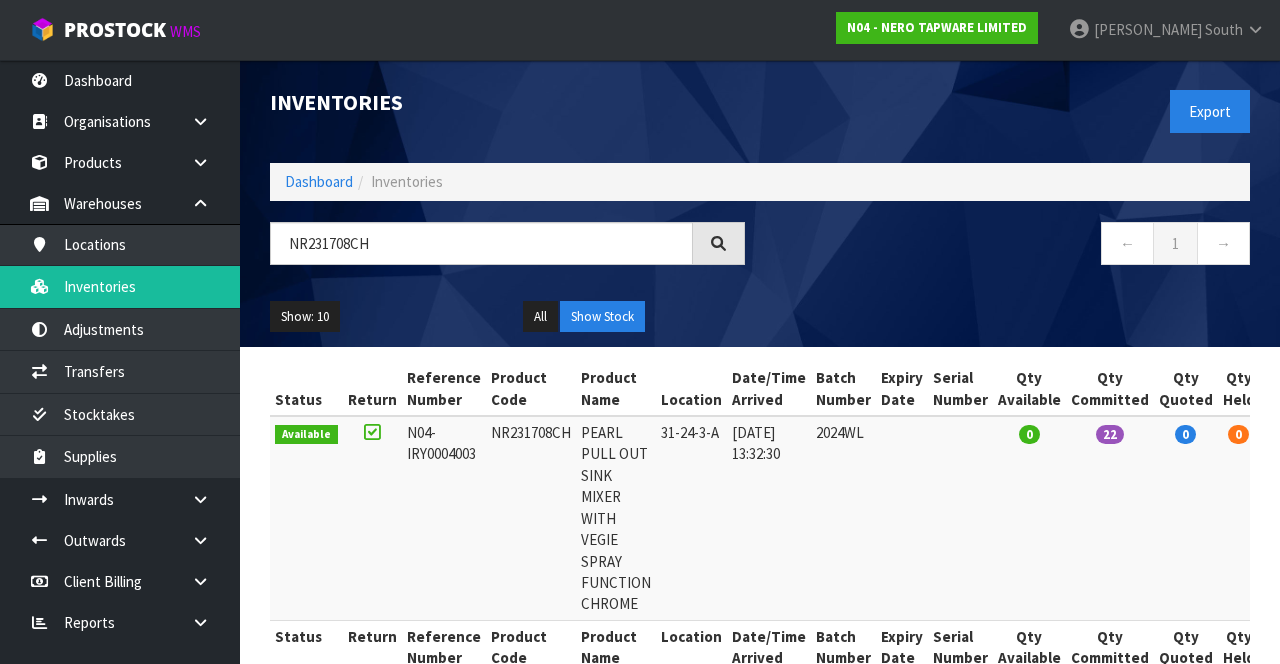 scroll, scrollTop: 0, scrollLeft: 72, axis: horizontal 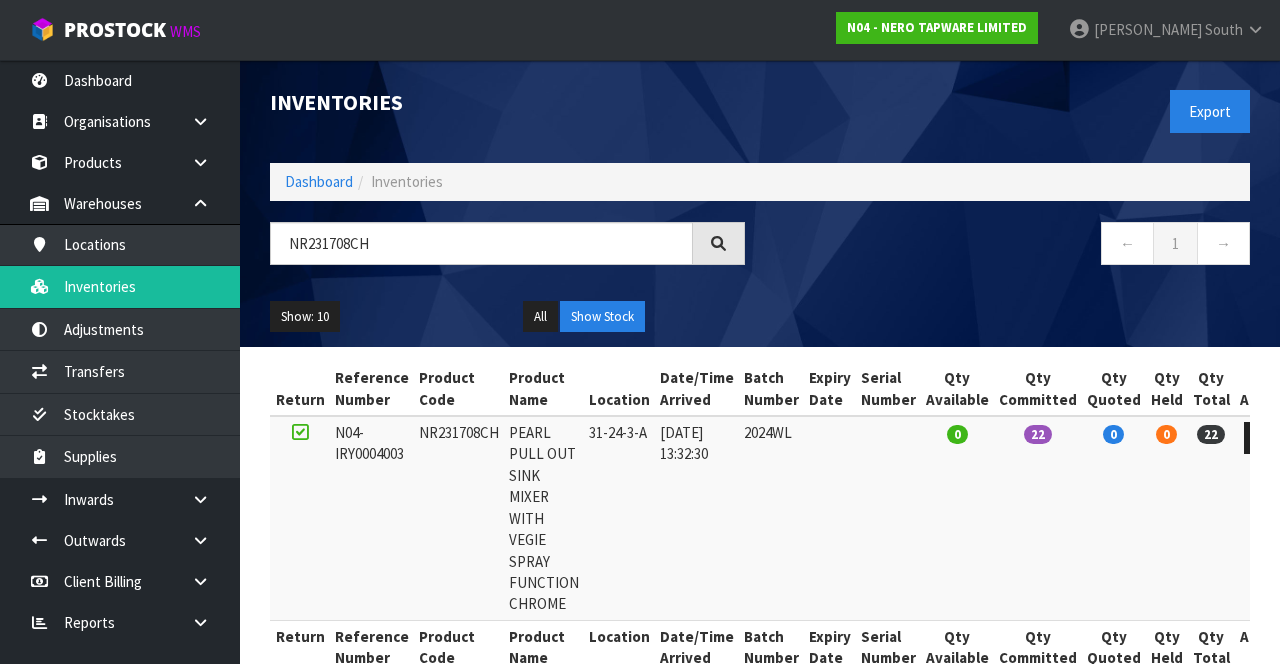 copy on "NR231708CH" 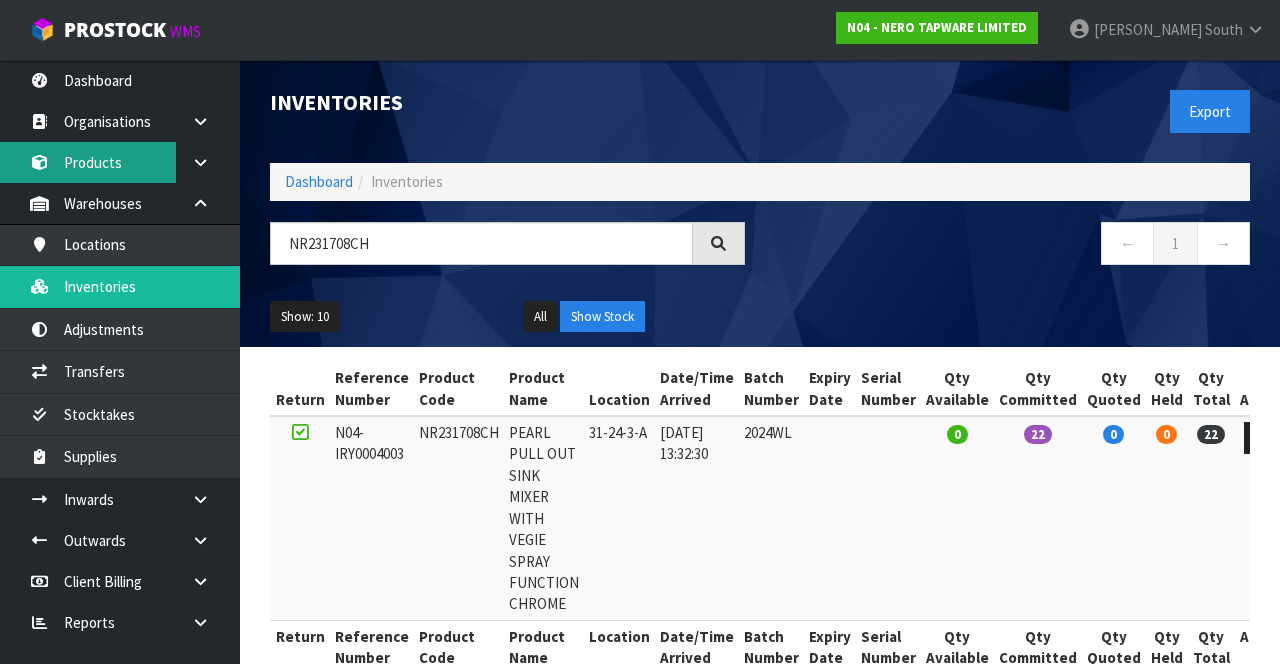 click on "Products" at bounding box center (120, 162) 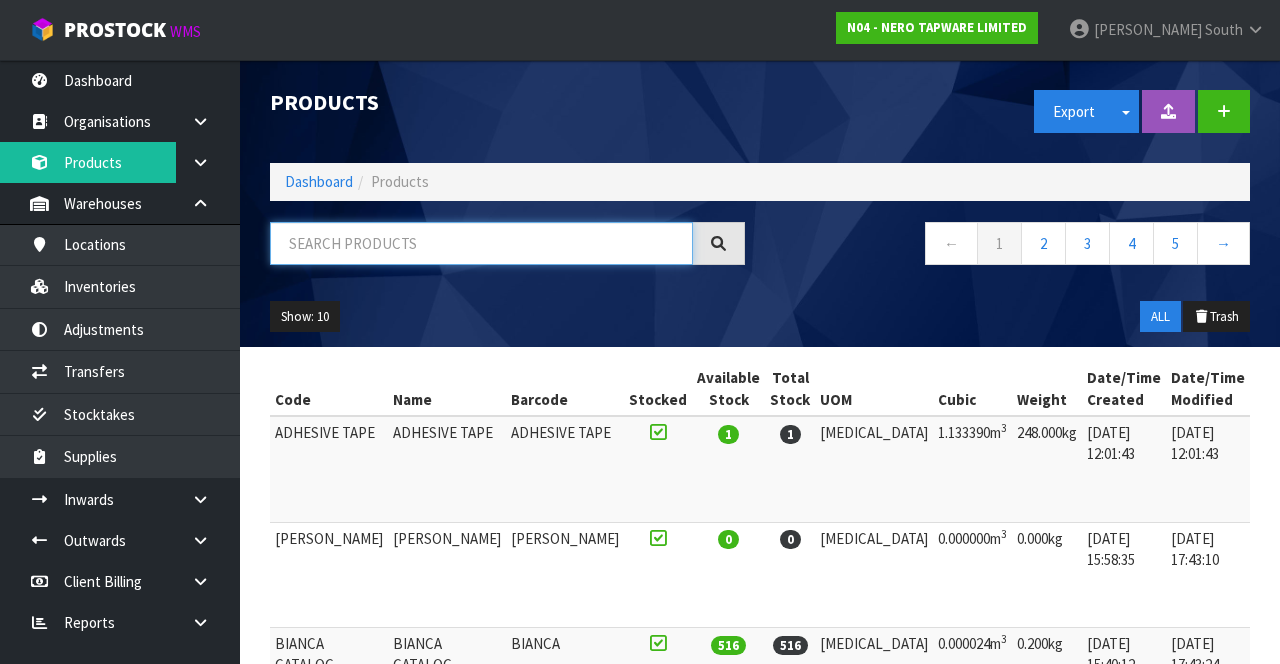 paste on "NR231708CH" 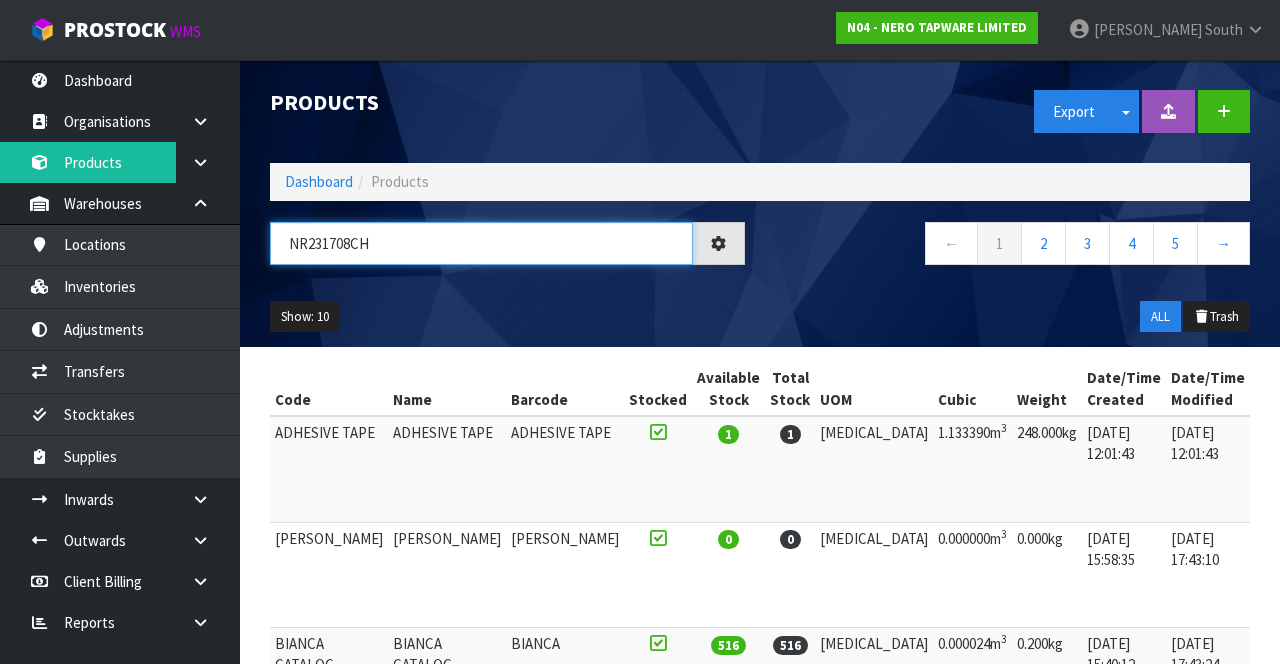 type on "NR231708CH" 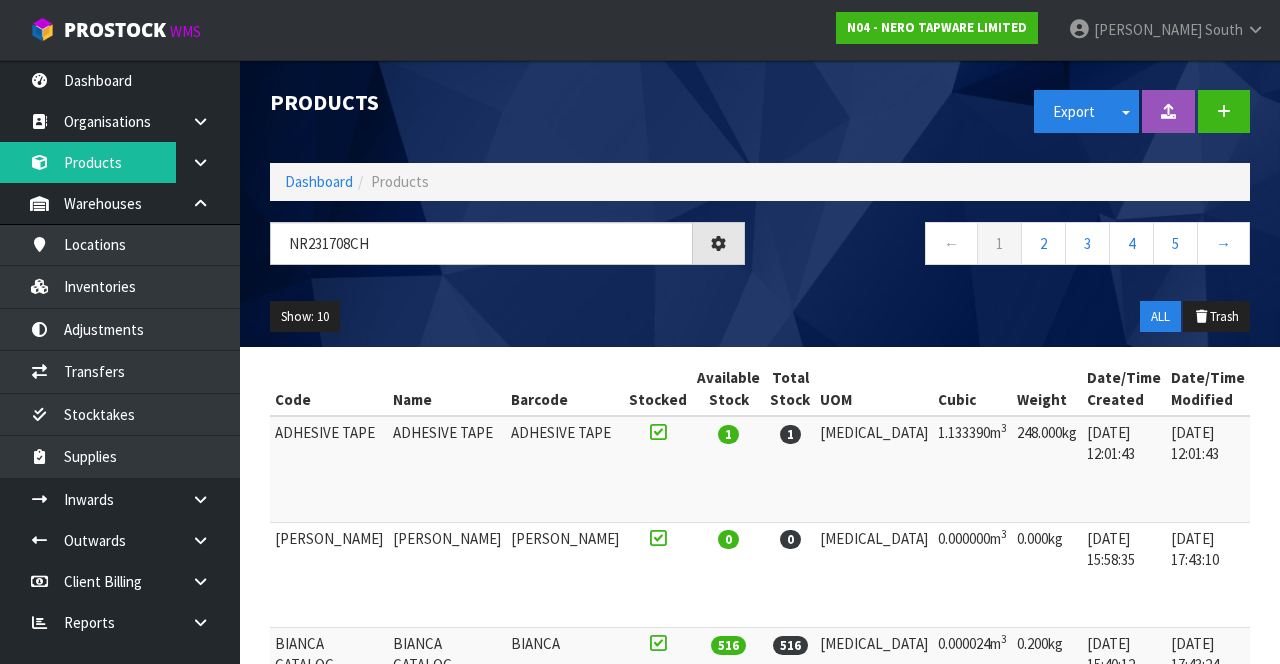 click on "Show: 10
5
10
25
50
ALL
Trash" at bounding box center (760, 317) 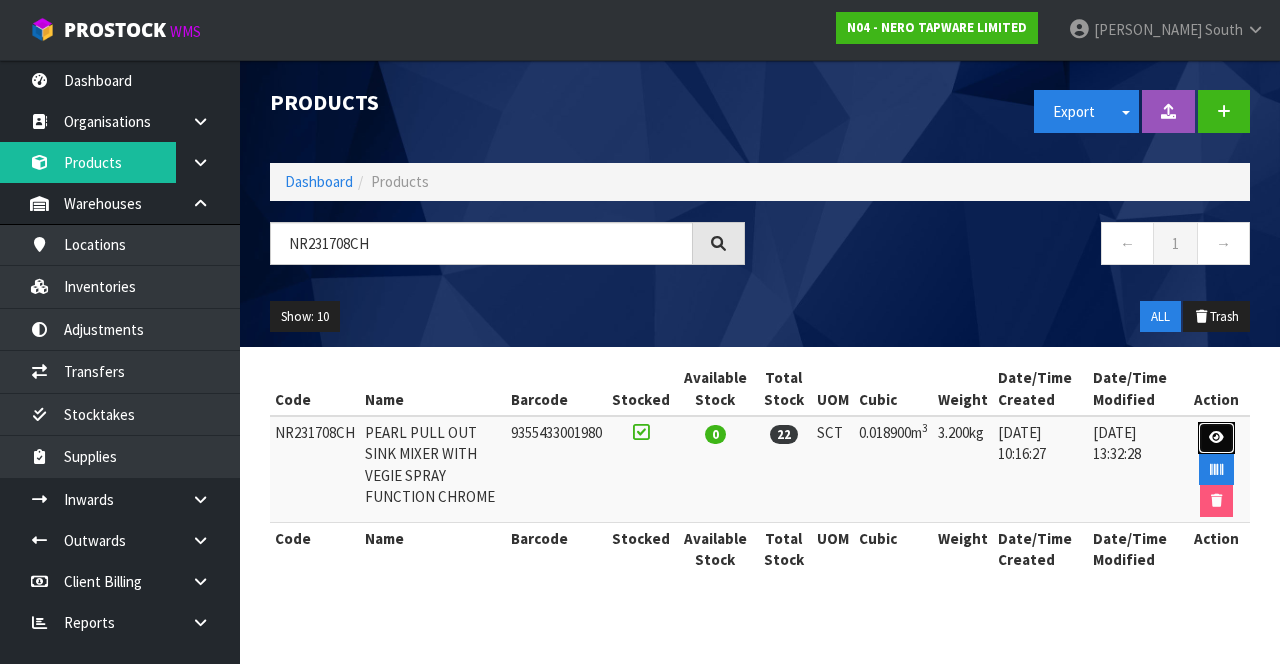 click at bounding box center (1216, 437) 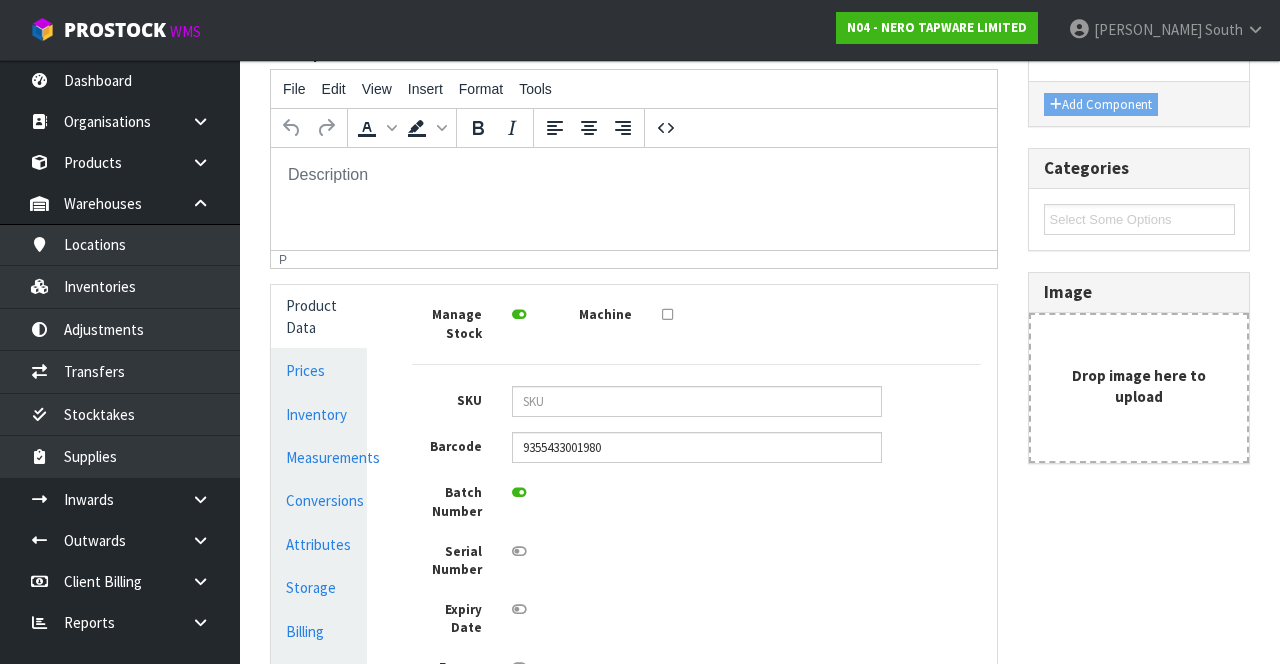 scroll, scrollTop: 0, scrollLeft: 0, axis: both 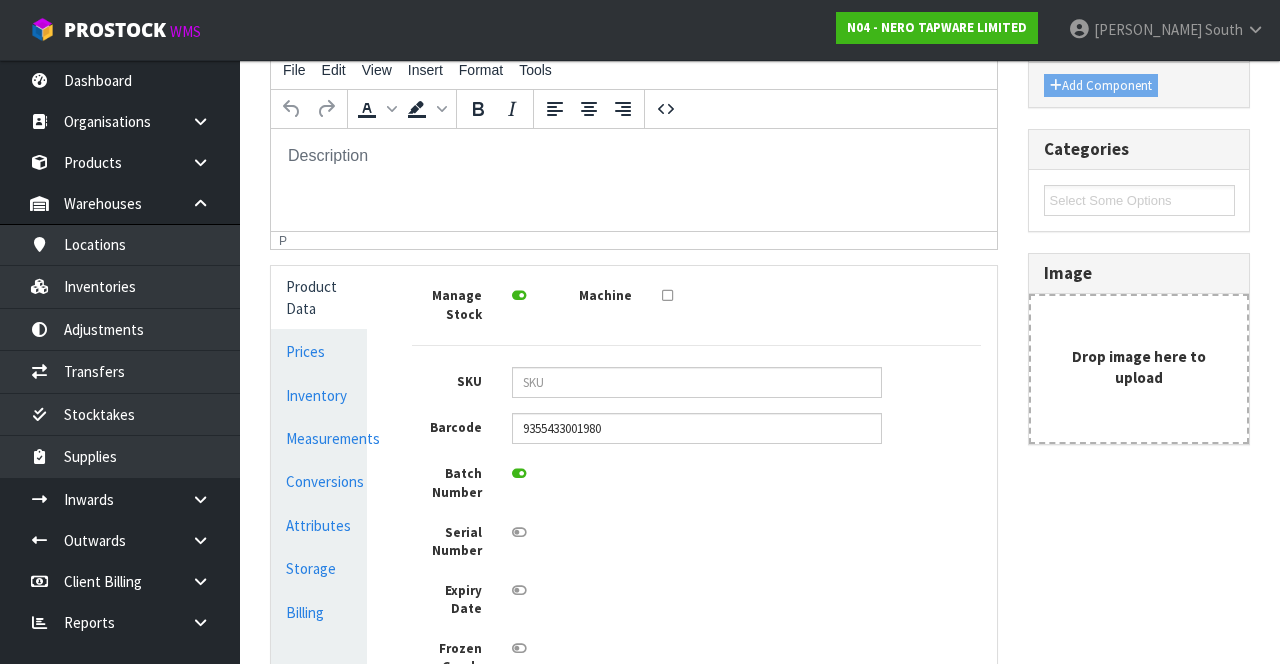 click on "Measurements" at bounding box center (319, 438) 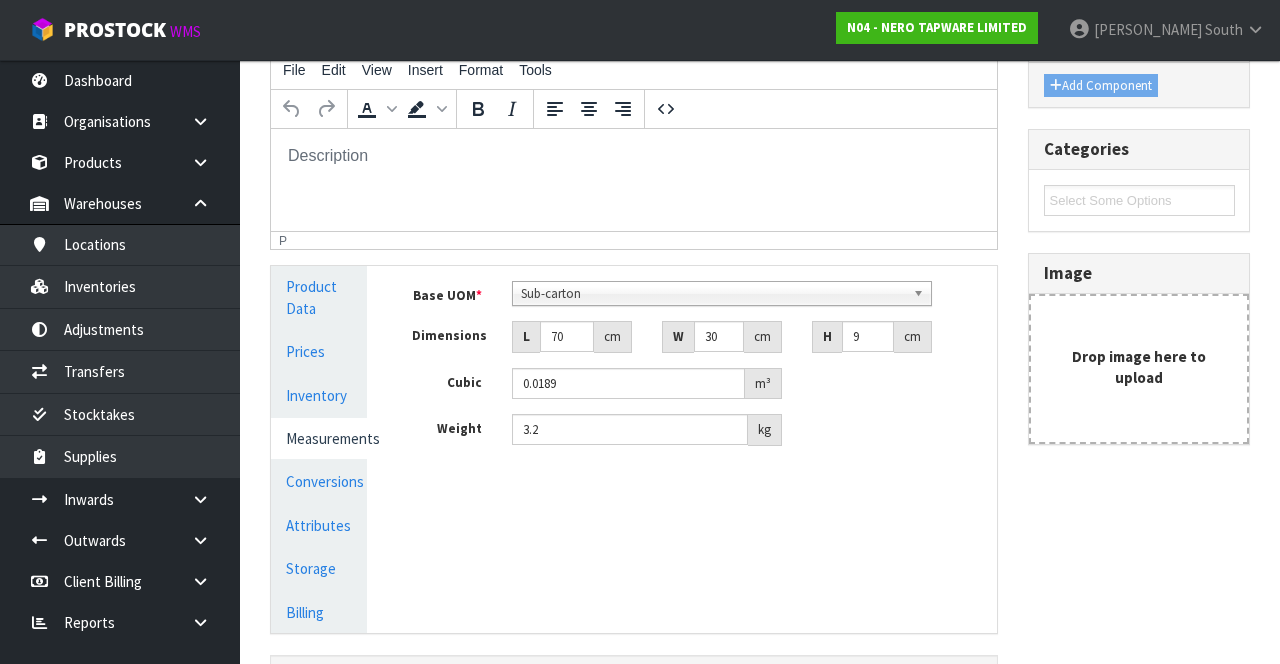 click on "Conversions" at bounding box center (319, 481) 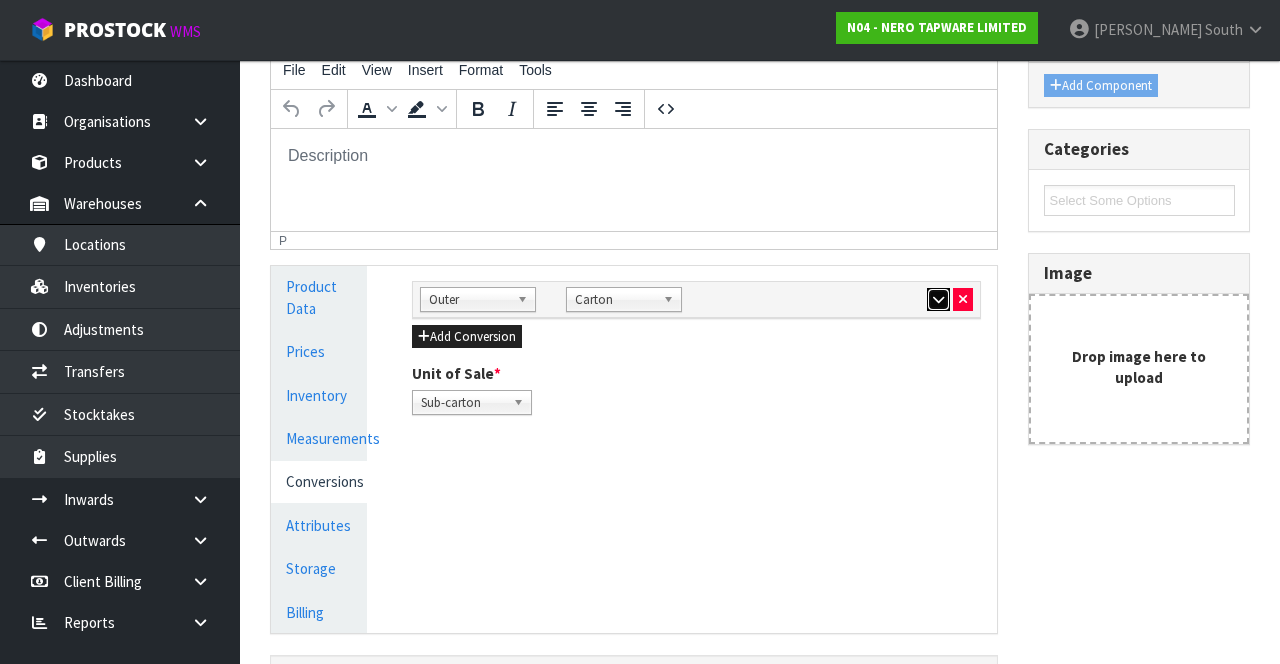 click at bounding box center (938, 299) 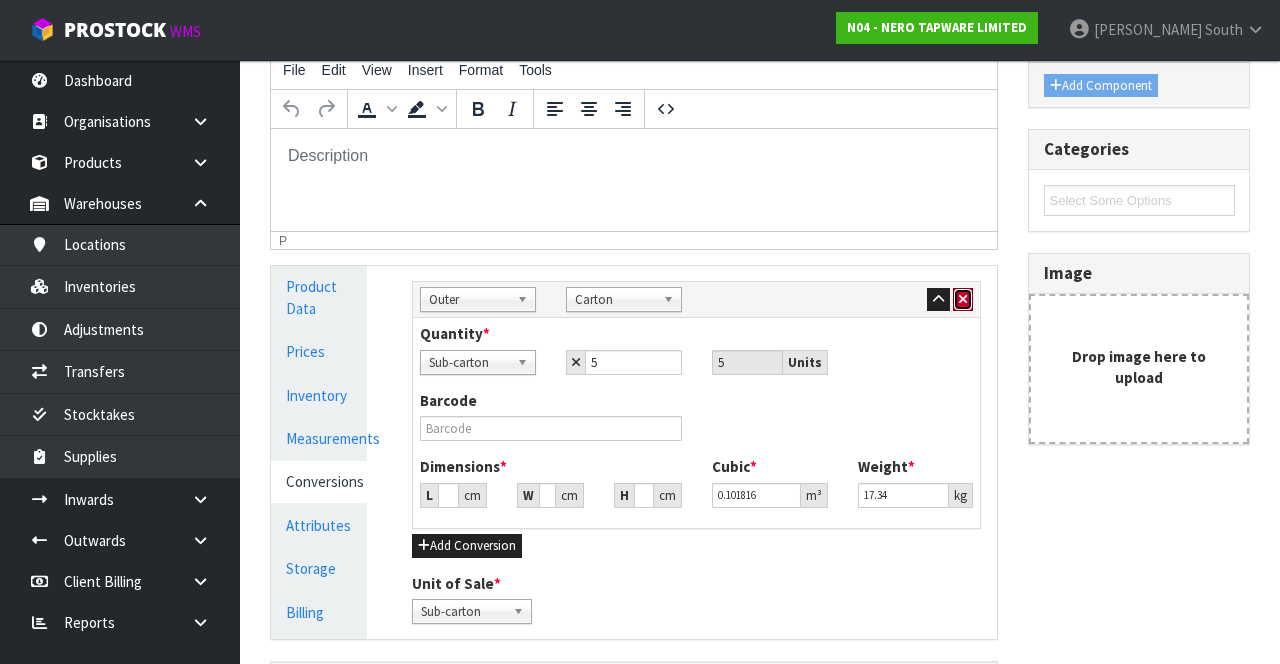 click at bounding box center (963, 300) 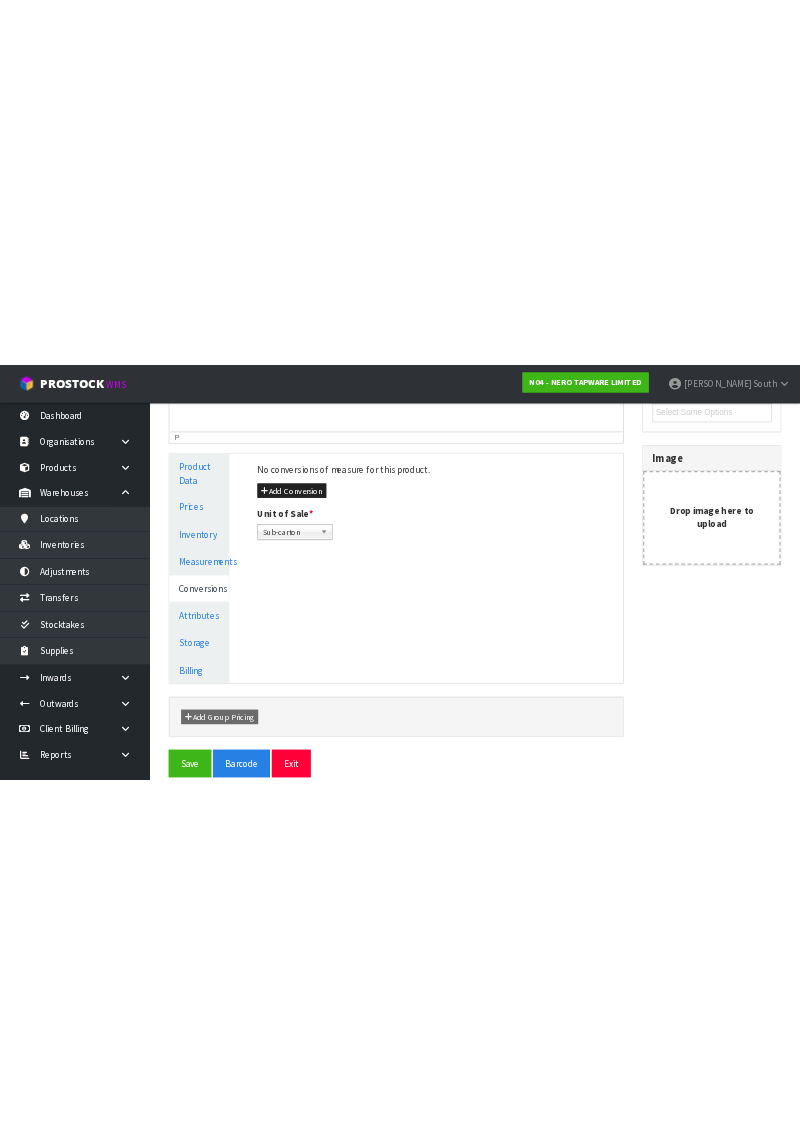 scroll, scrollTop: 412, scrollLeft: 0, axis: vertical 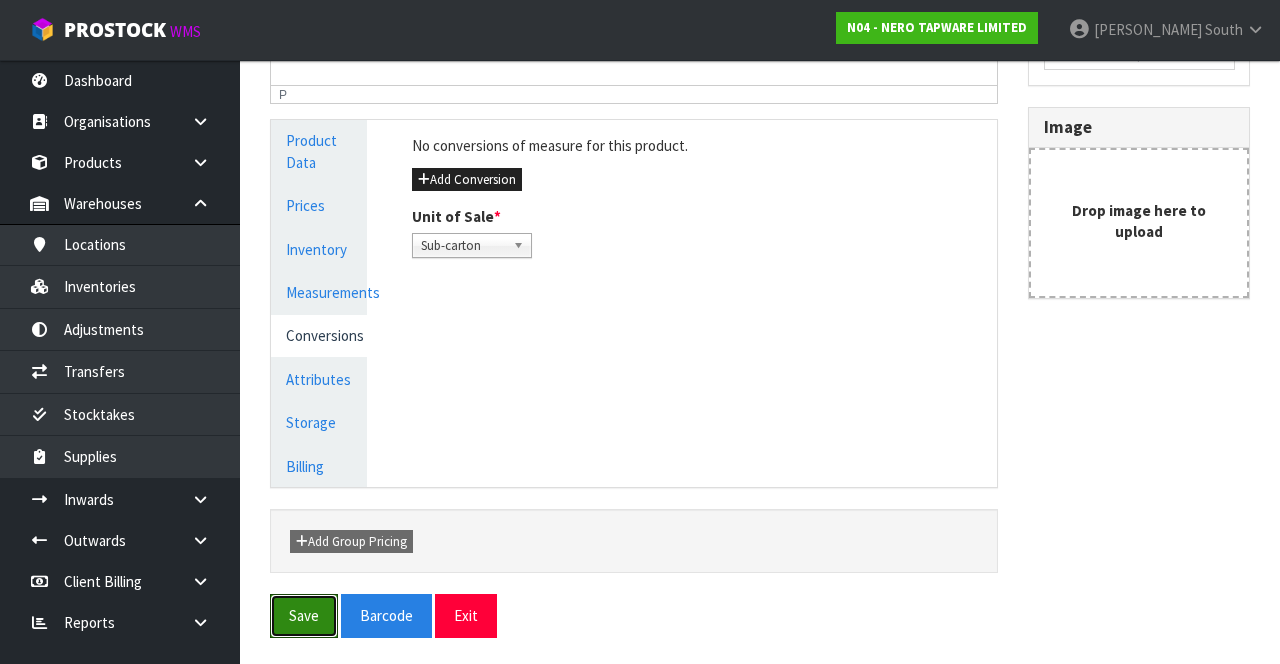 click on "Save" at bounding box center [304, 615] 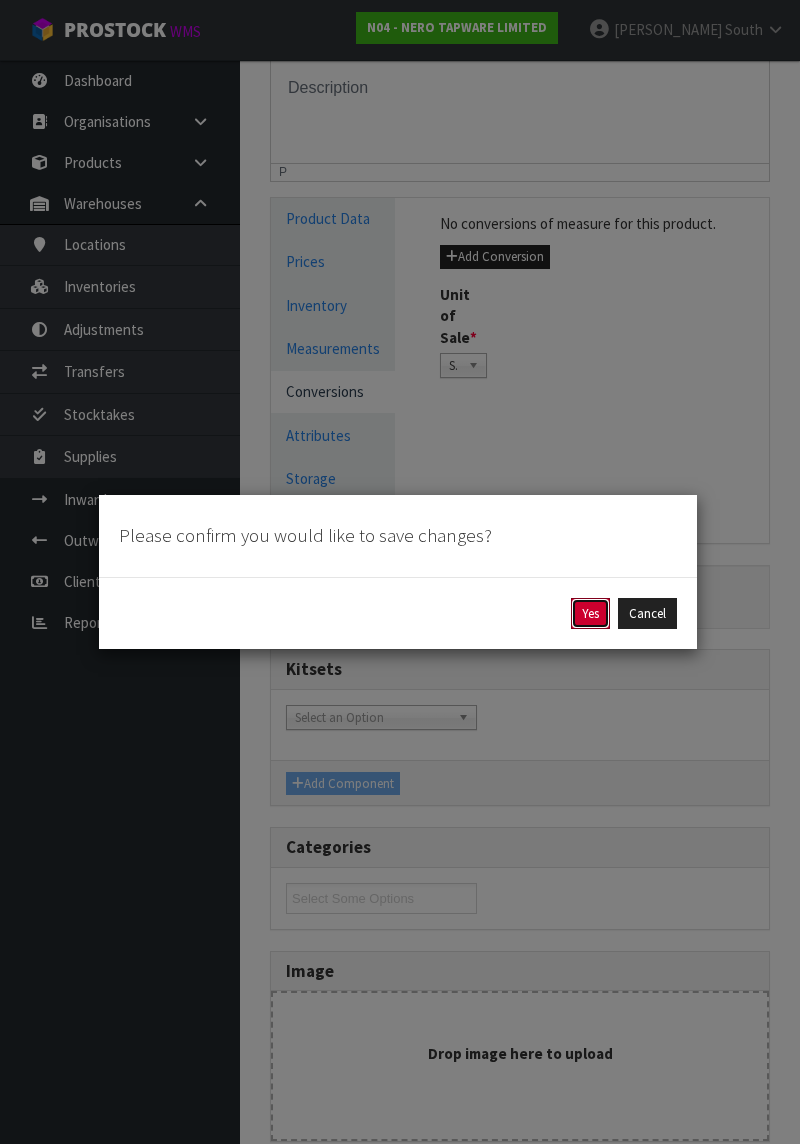 click on "Yes" at bounding box center [590, 614] 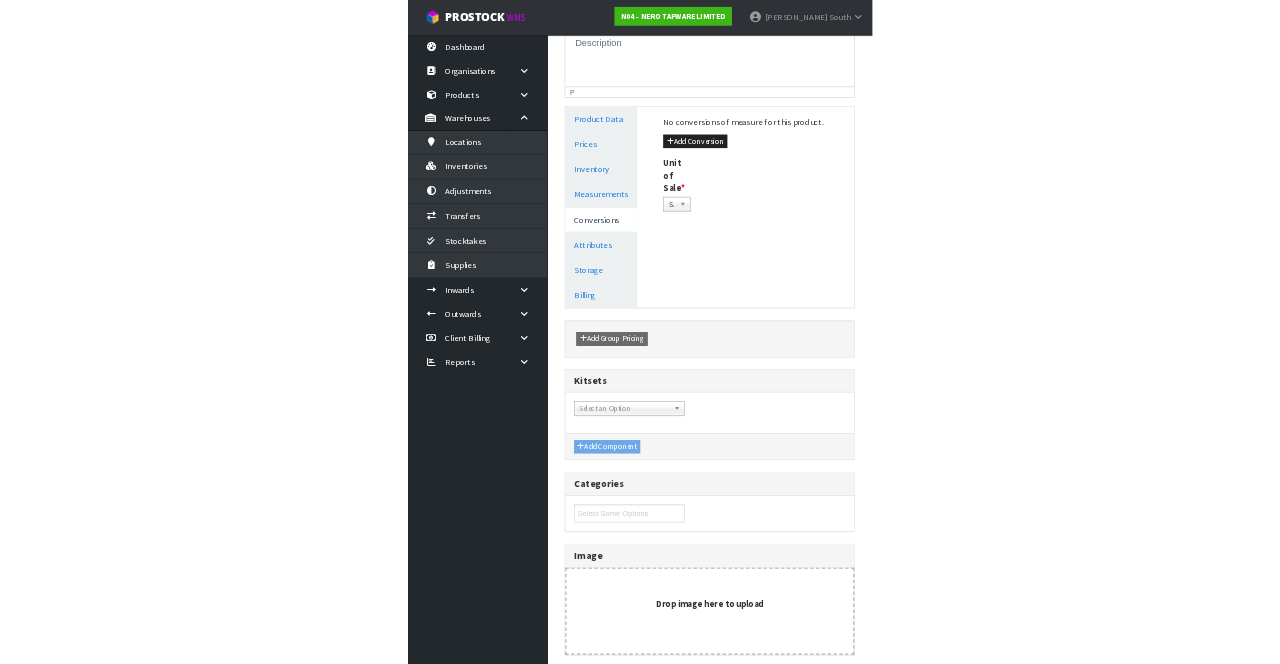 scroll, scrollTop: 0, scrollLeft: 0, axis: both 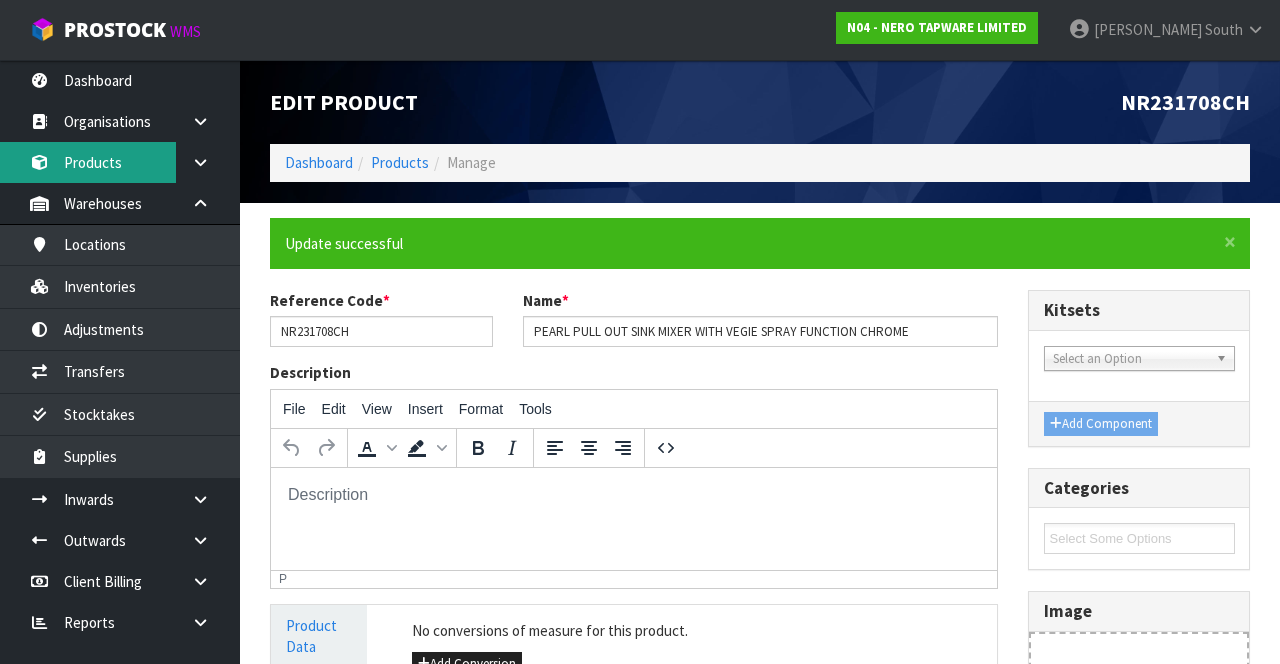 click on "Products" at bounding box center (120, 162) 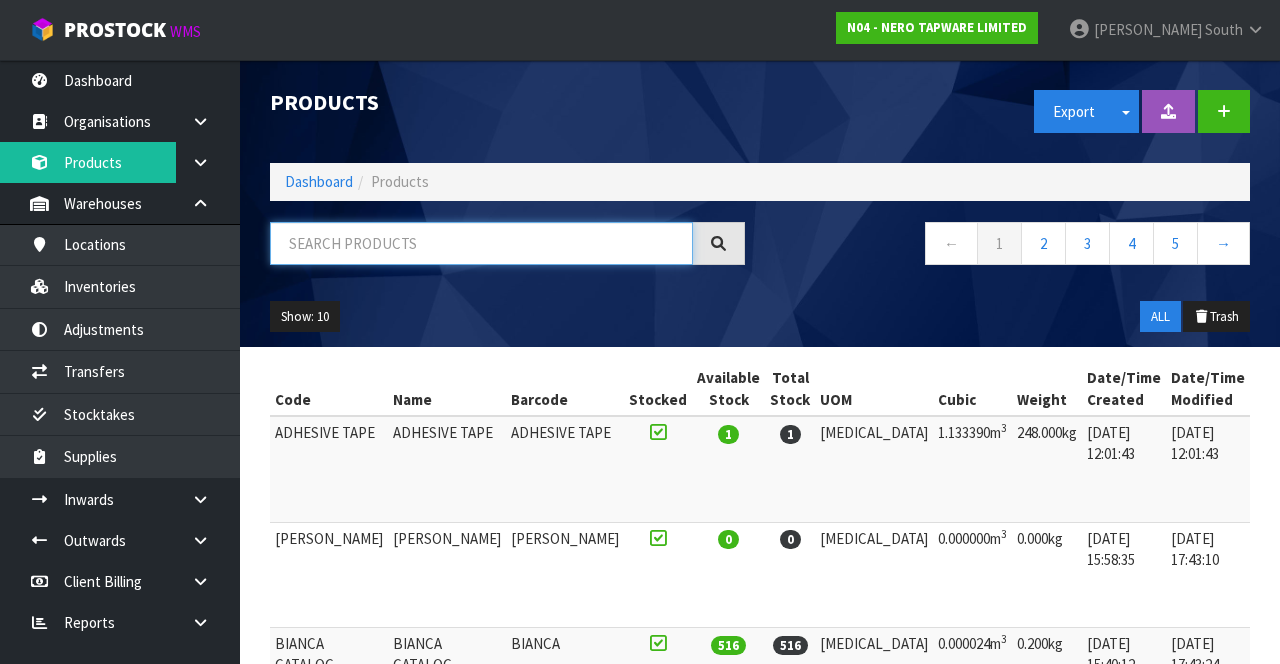 click at bounding box center (481, 243) 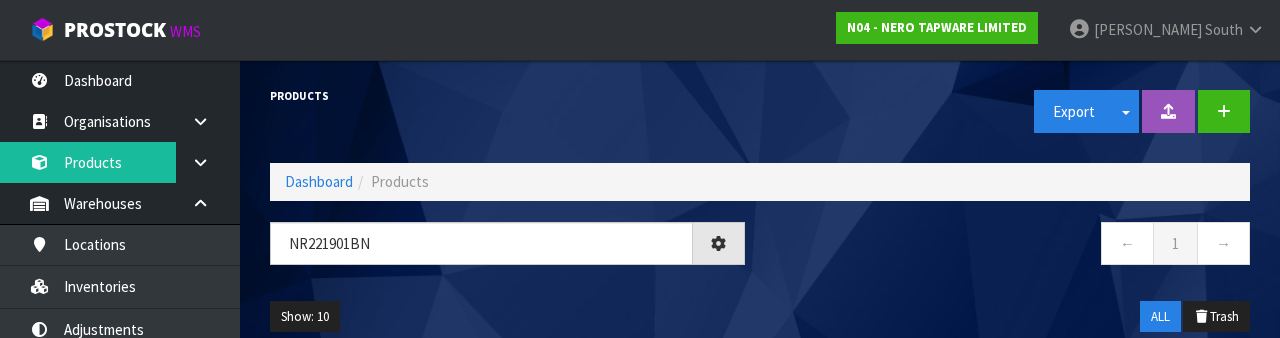 click on "←
1
→" at bounding box center [1012, 254] 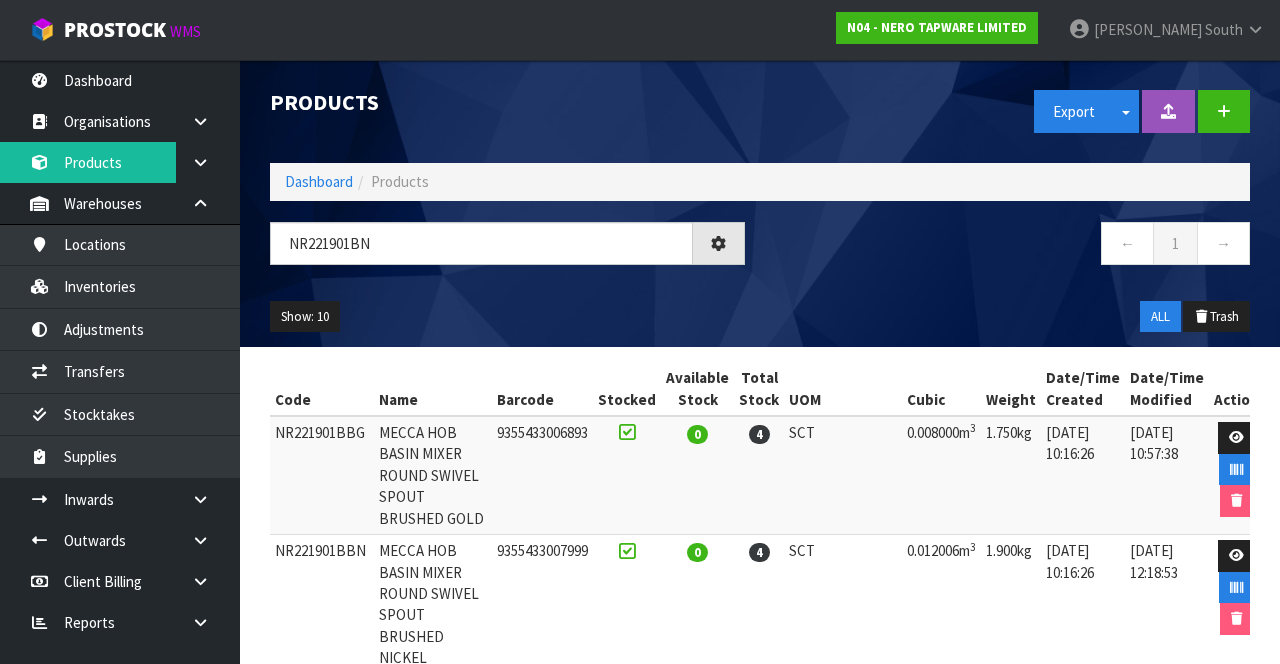 type on "NR221901BN" 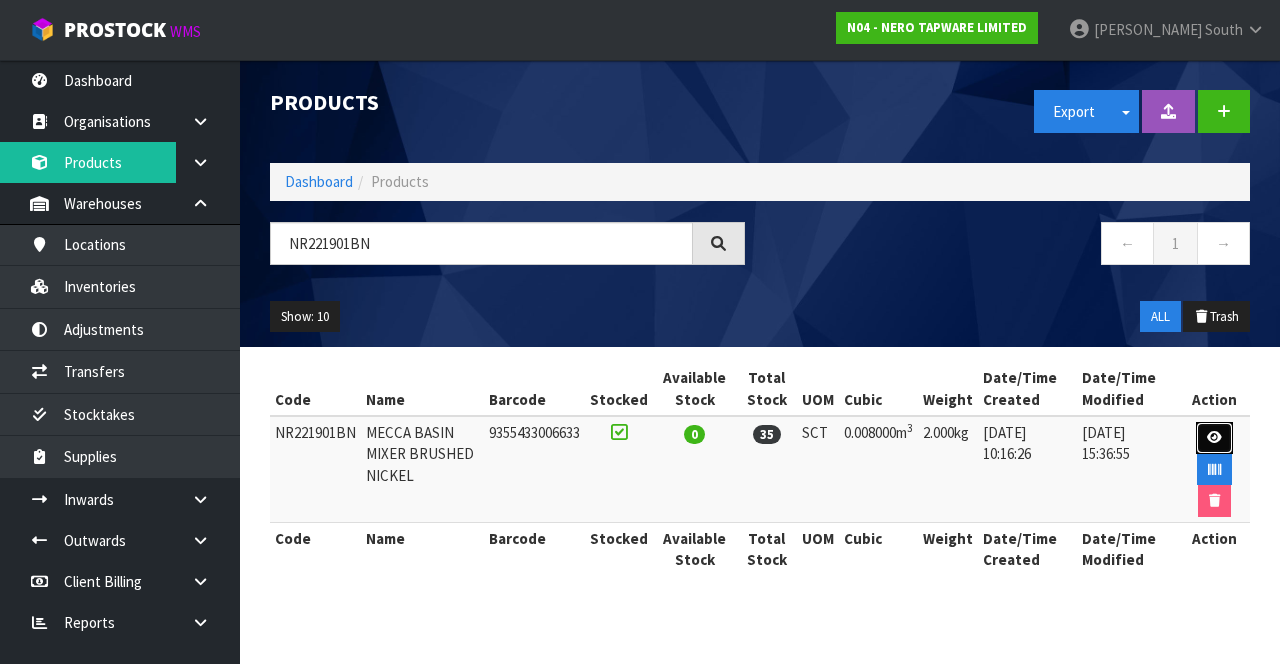 click at bounding box center [1214, 438] 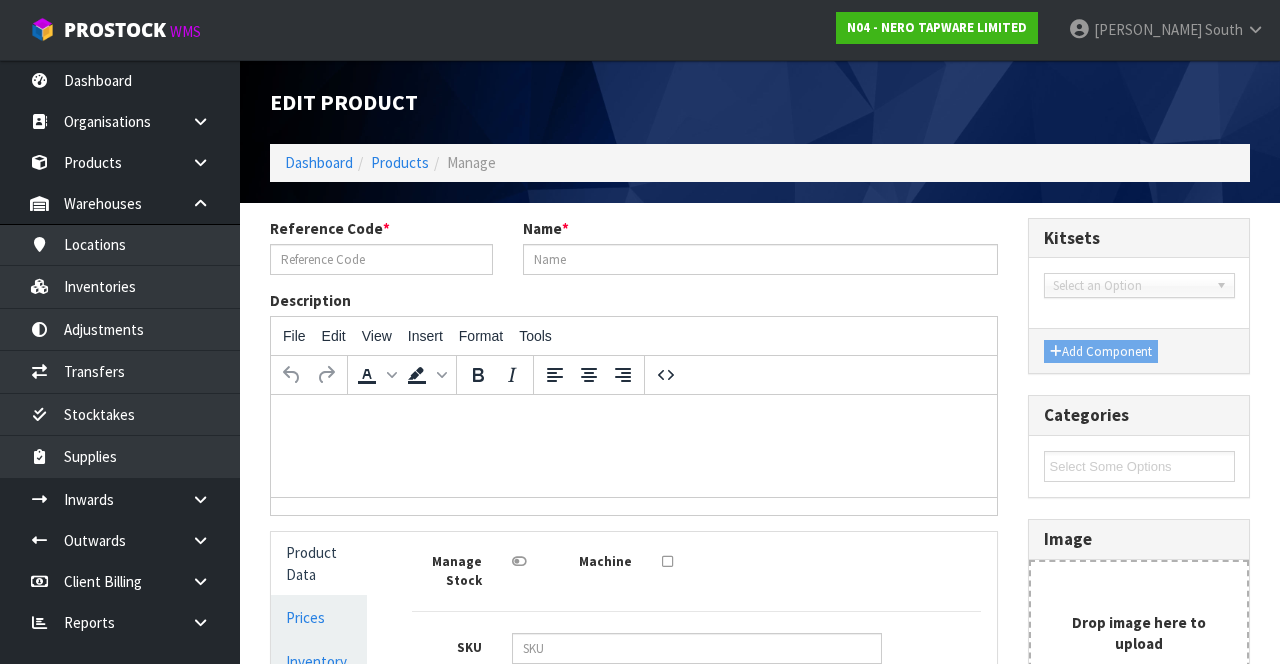 type on "NR221901BN" 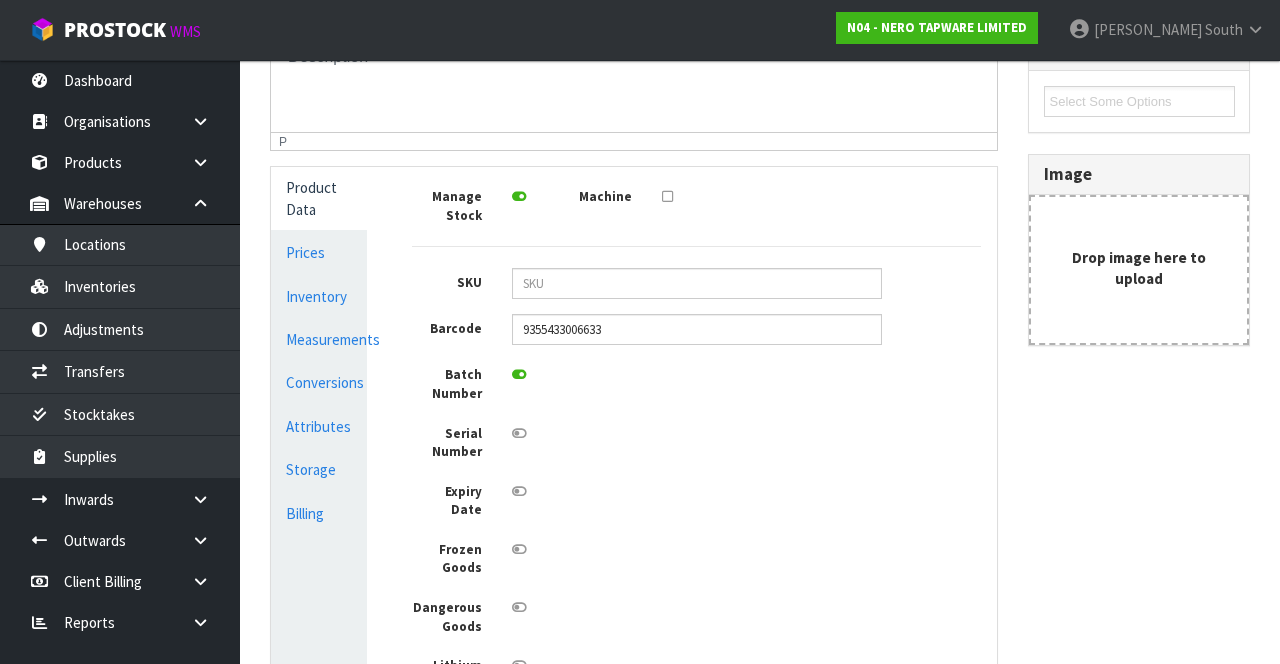 scroll, scrollTop: 364, scrollLeft: 0, axis: vertical 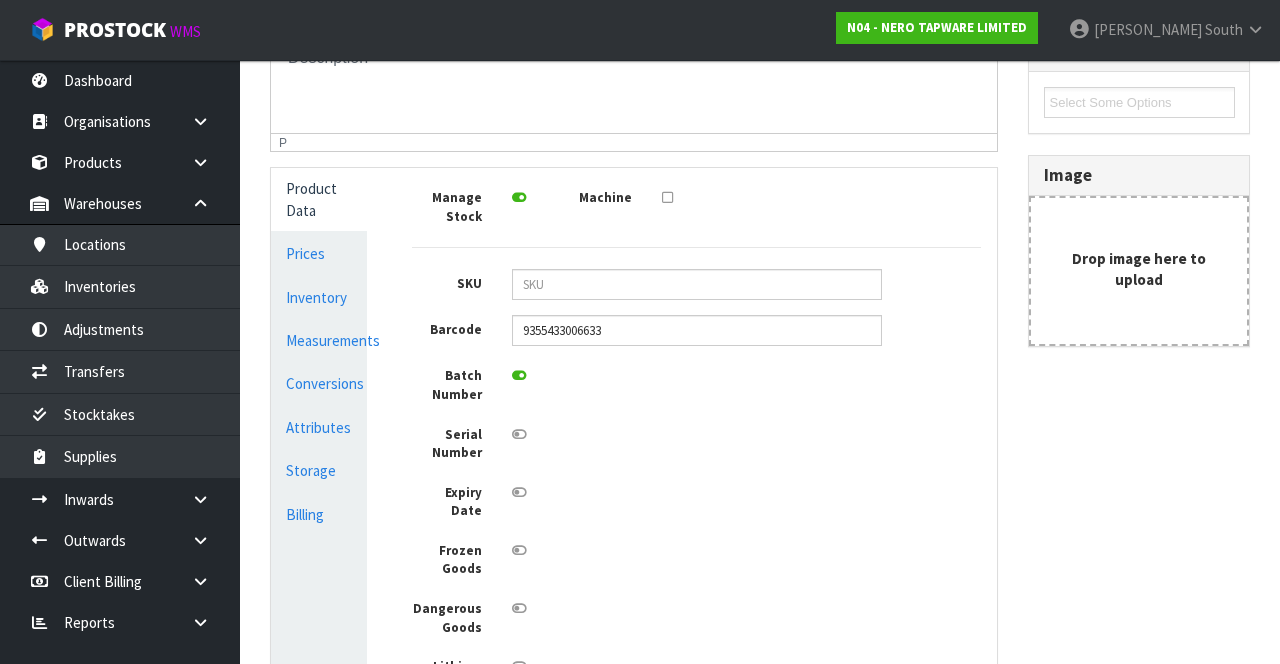 click on "Measurements" at bounding box center [319, 340] 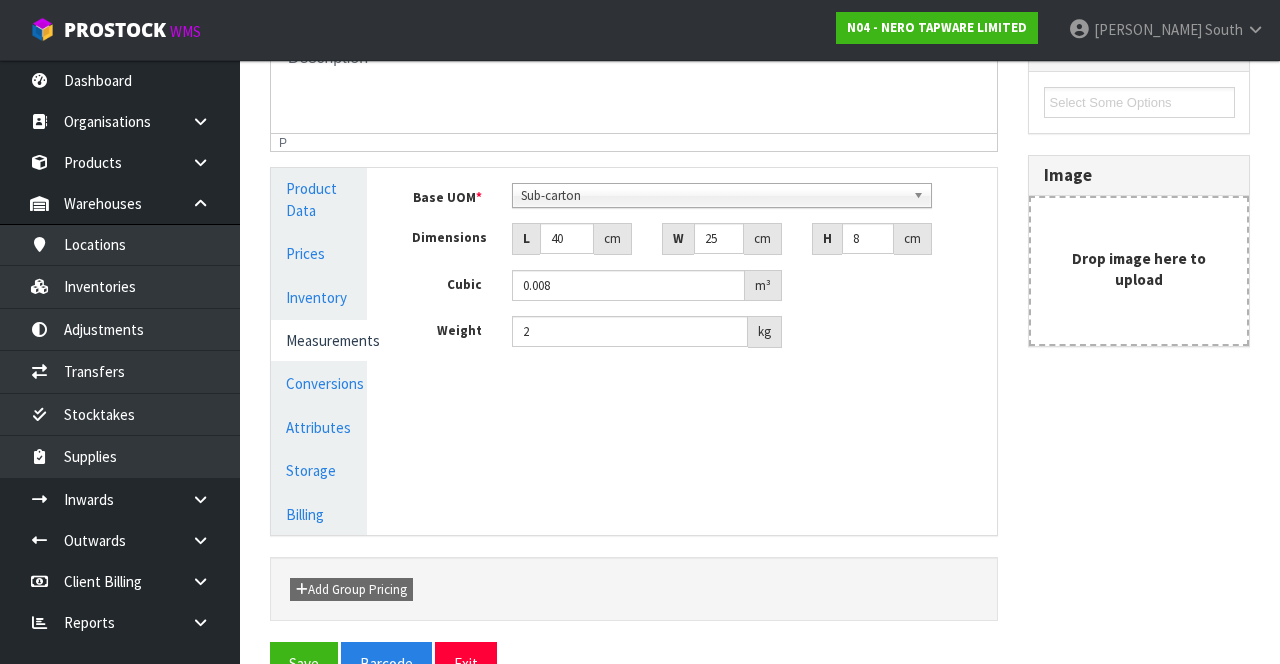 click on "Conversions" at bounding box center (319, 383) 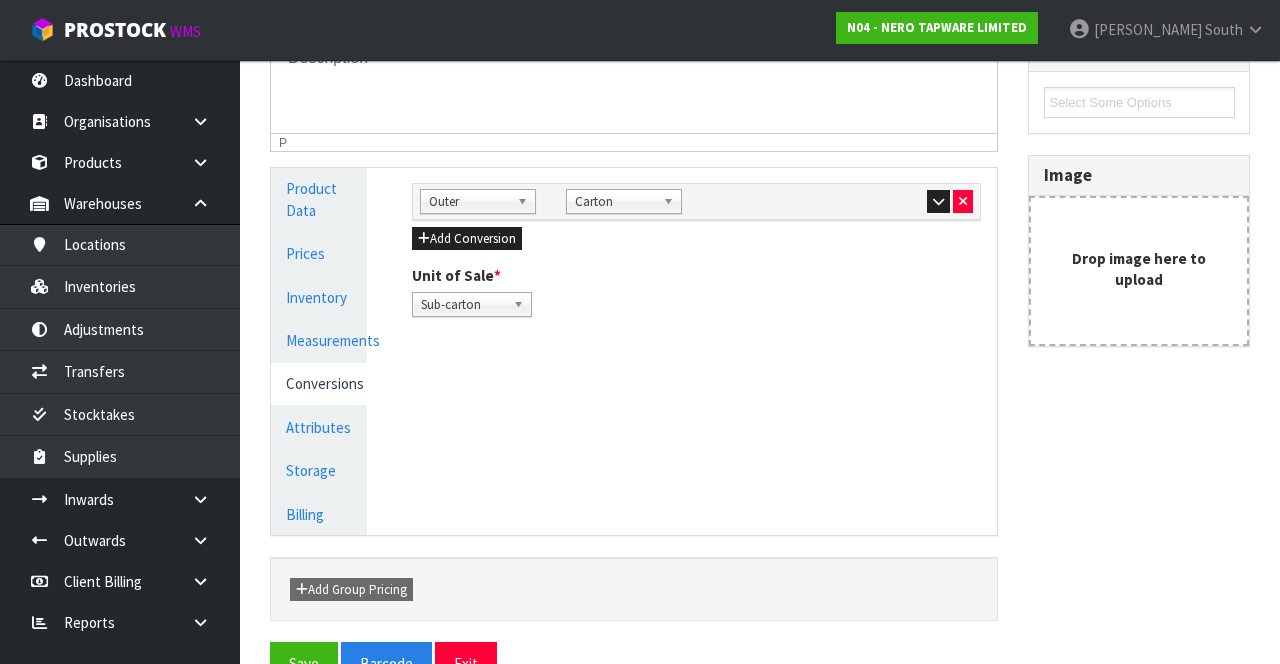 click on "Sub Inner Inner Outer Pallet
Outer
Bag Bar Basket Bin Bottle Box Bundle Cabinet Cage Carton Case Coil Cradle Crate Cube Cylinder Drum Jar Metre Package Packet Pail Pallet Piece Reel Rod Roll Sack Sheet Sub-carton Tube Unit
Carton
Quantity  *
Sub-carton Carton
Sub-carton
6
6
Units
Barcode
Dimensions  *
L
53
cm
W 42 H" at bounding box center [697, 250] 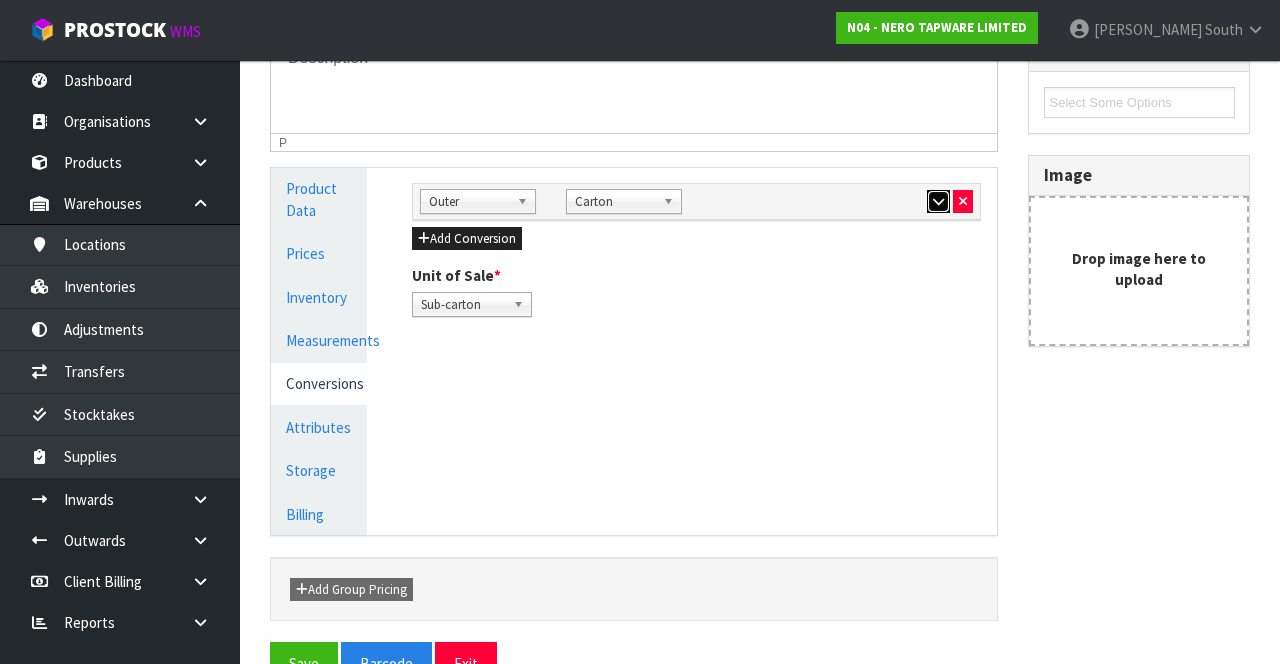 click at bounding box center (938, 202) 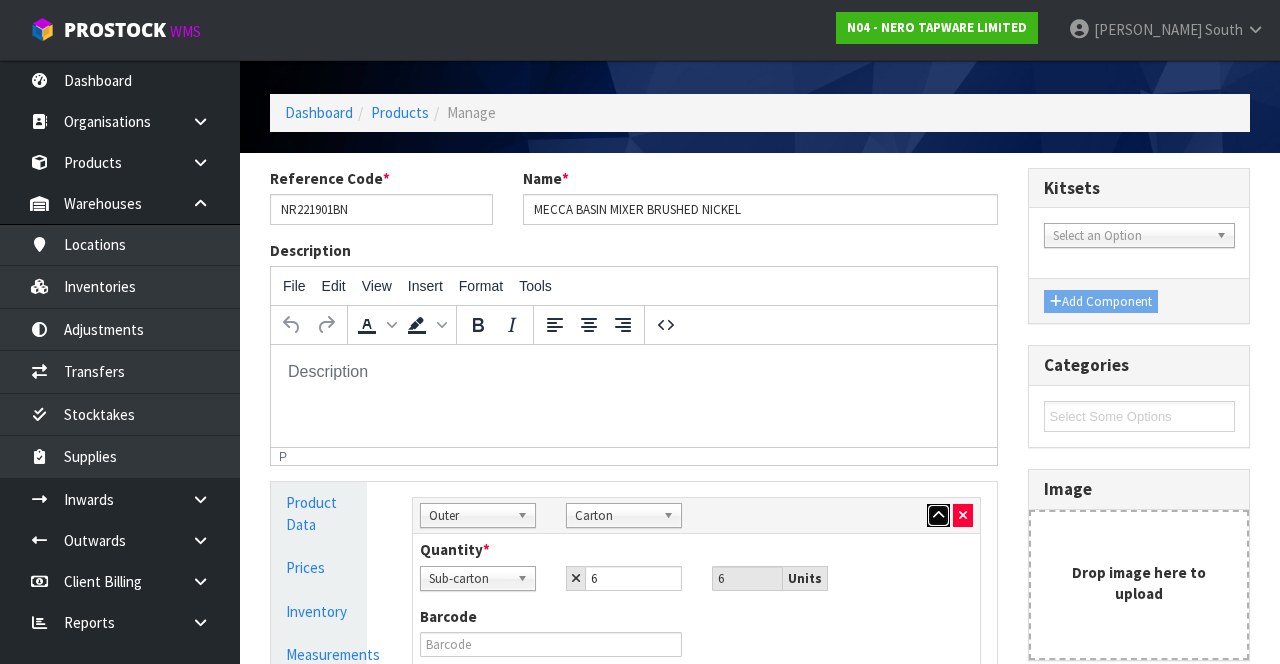 scroll, scrollTop: 48, scrollLeft: 0, axis: vertical 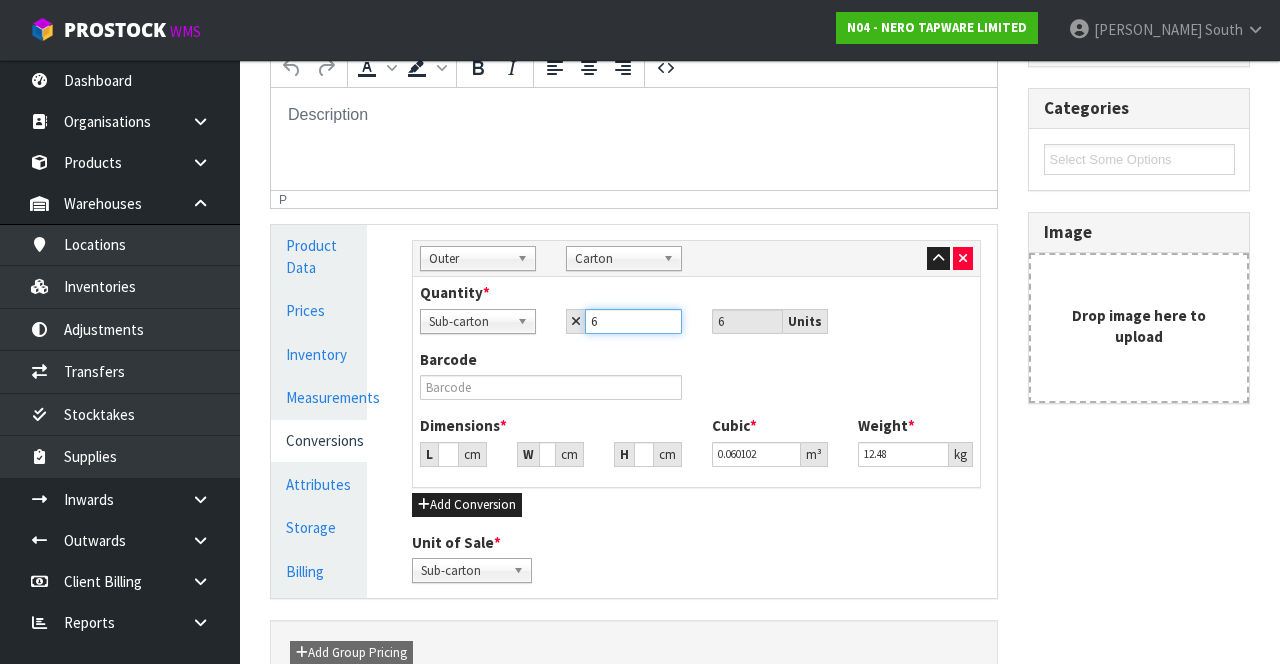 click on "6" at bounding box center [633, 321] 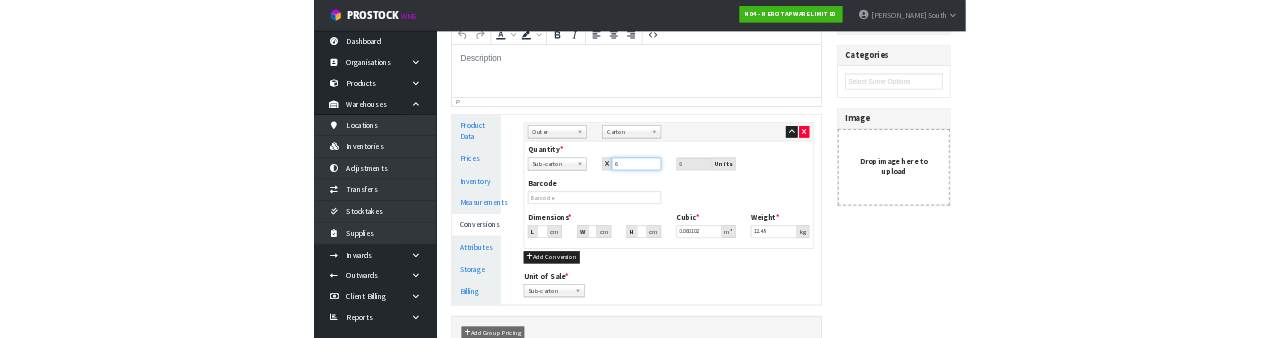 scroll, scrollTop: 295, scrollLeft: 0, axis: vertical 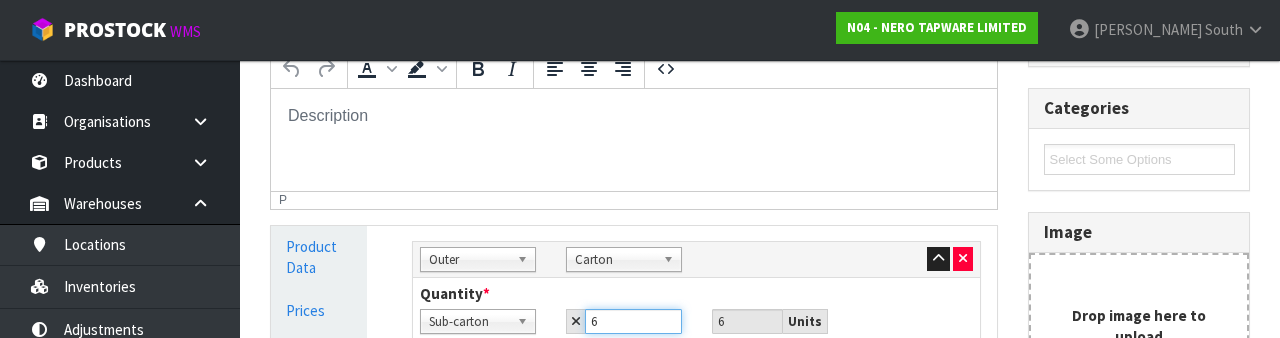 type 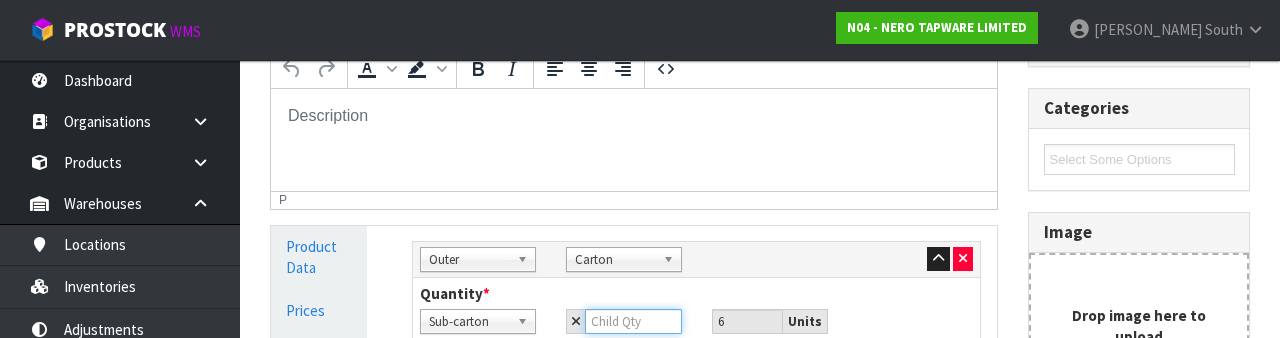 type 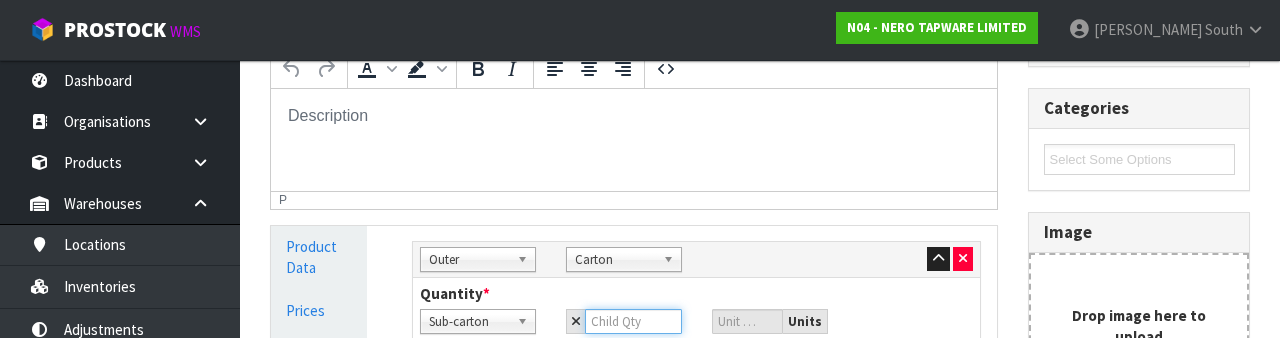 type on "8" 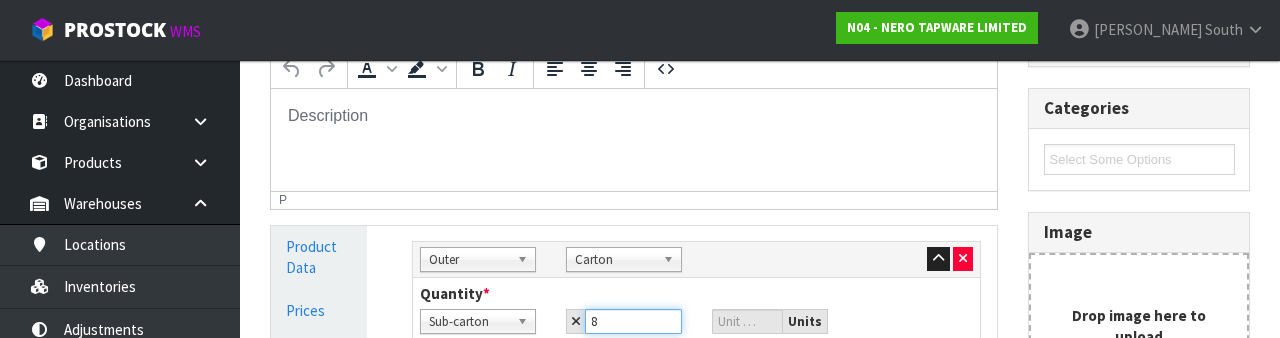 type on "8" 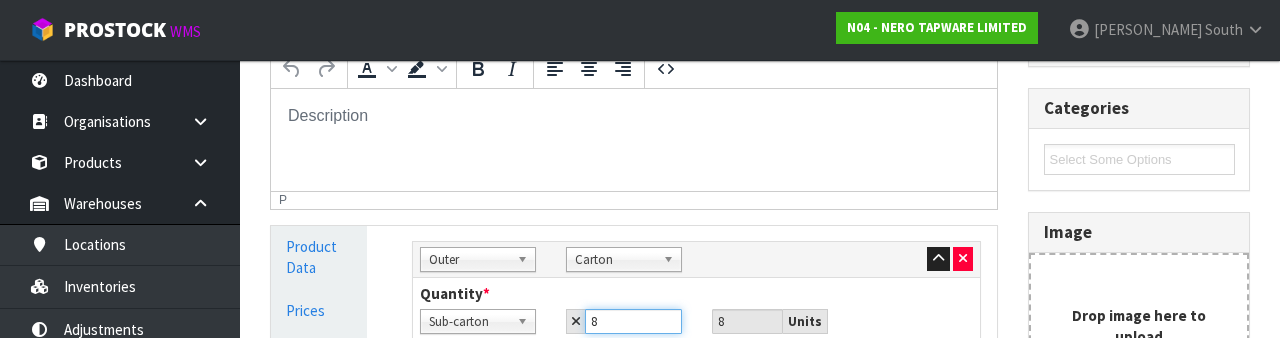 type on "8" 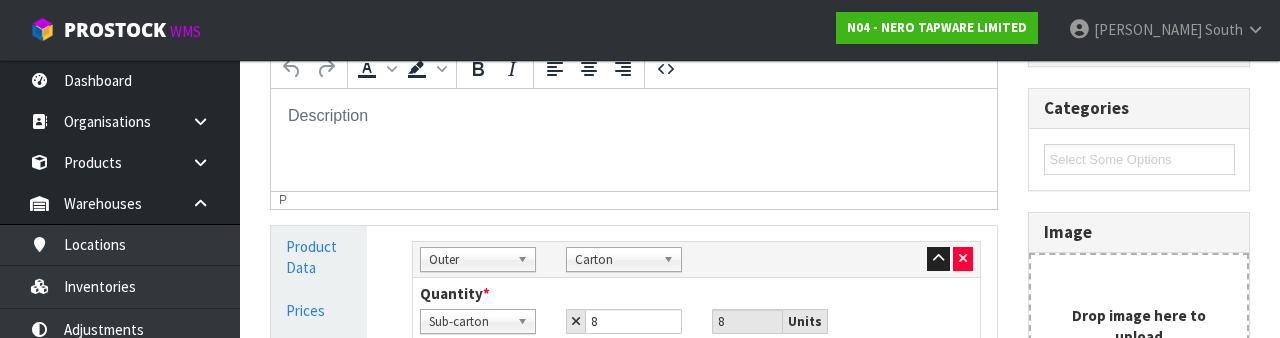 click on "Sub-carton Carton
Sub-carton
8
8
Units" at bounding box center [697, 321] 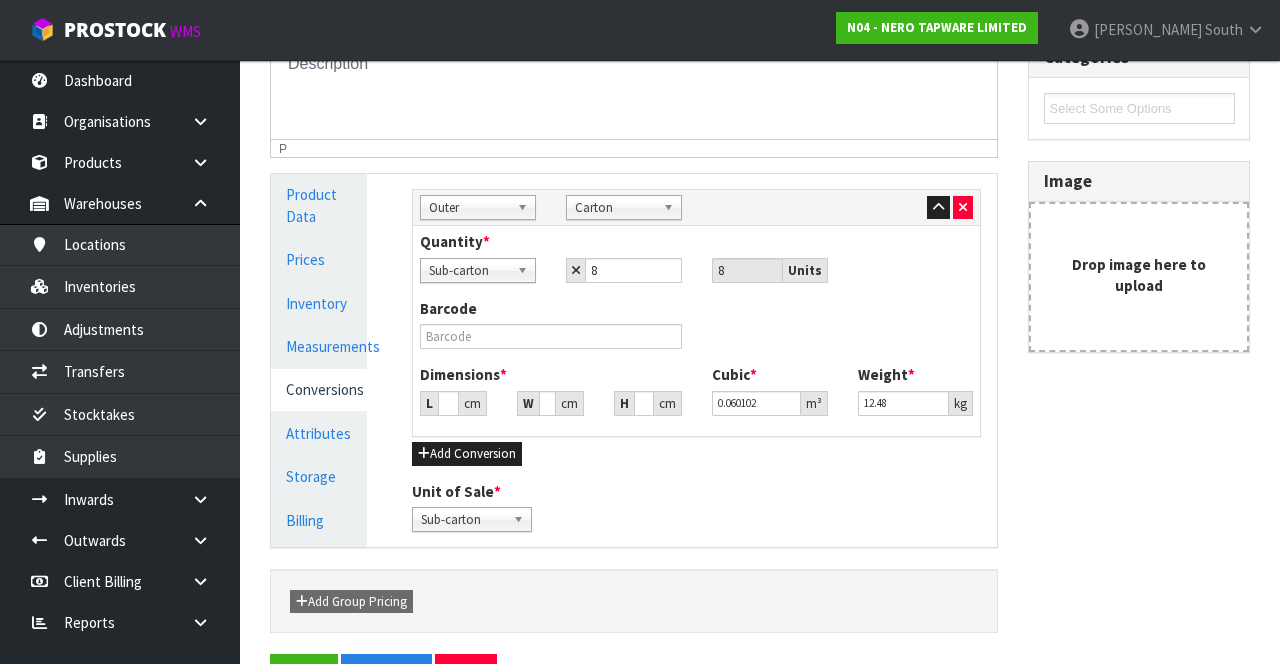 scroll, scrollTop: 416, scrollLeft: 0, axis: vertical 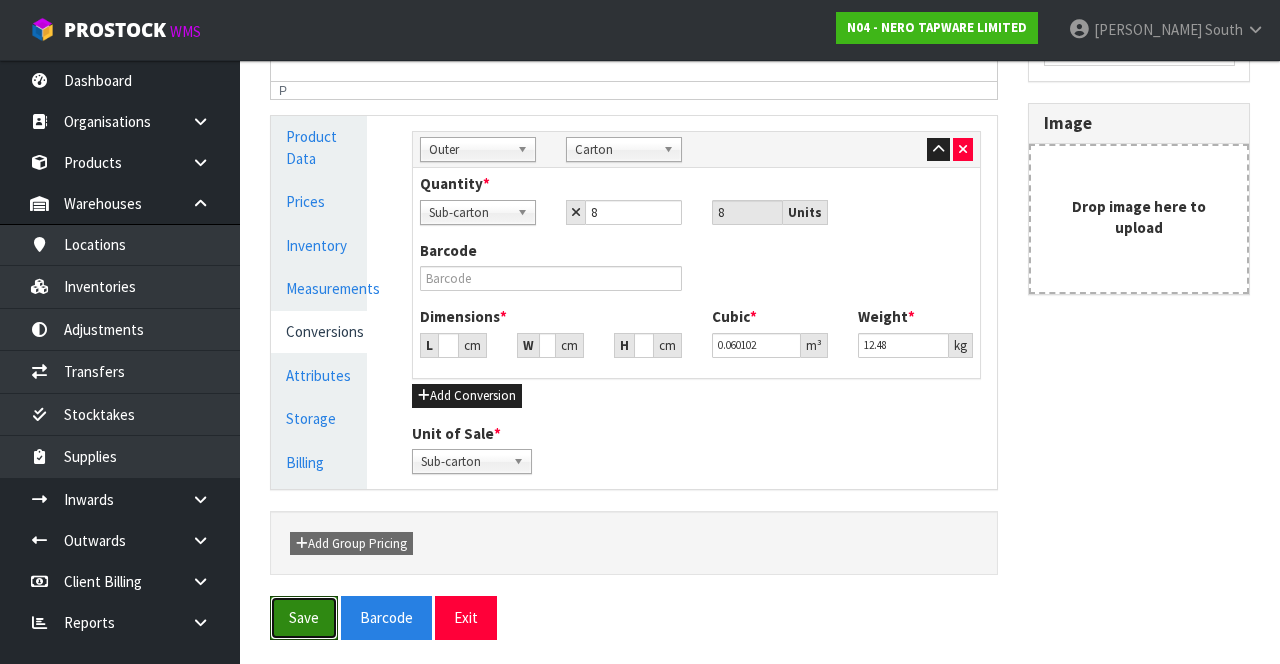 click on "Save" at bounding box center (304, 617) 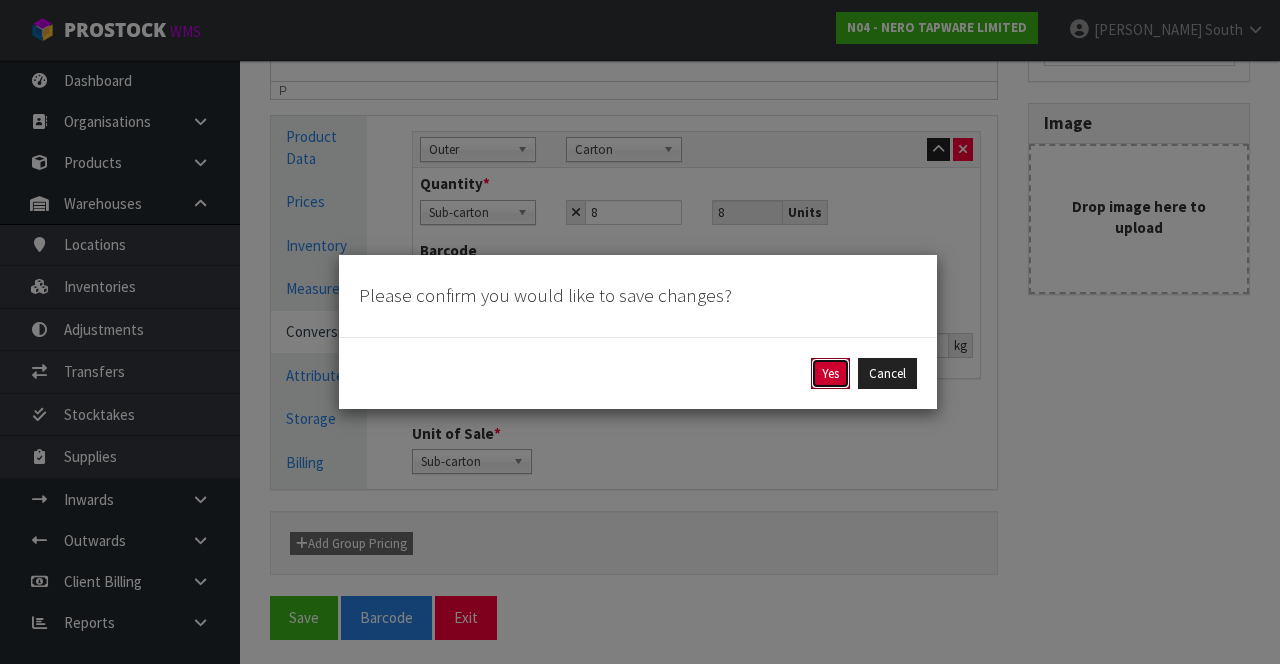 click on "Yes" at bounding box center [830, 374] 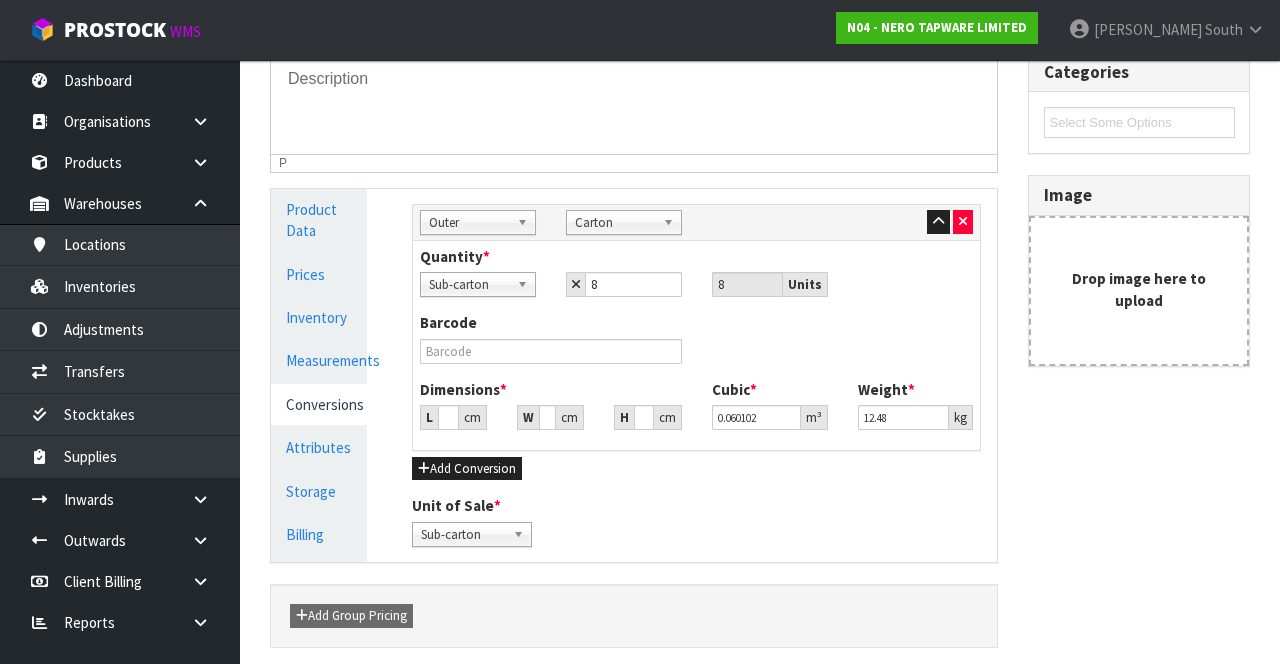 scroll, scrollTop: 0, scrollLeft: 0, axis: both 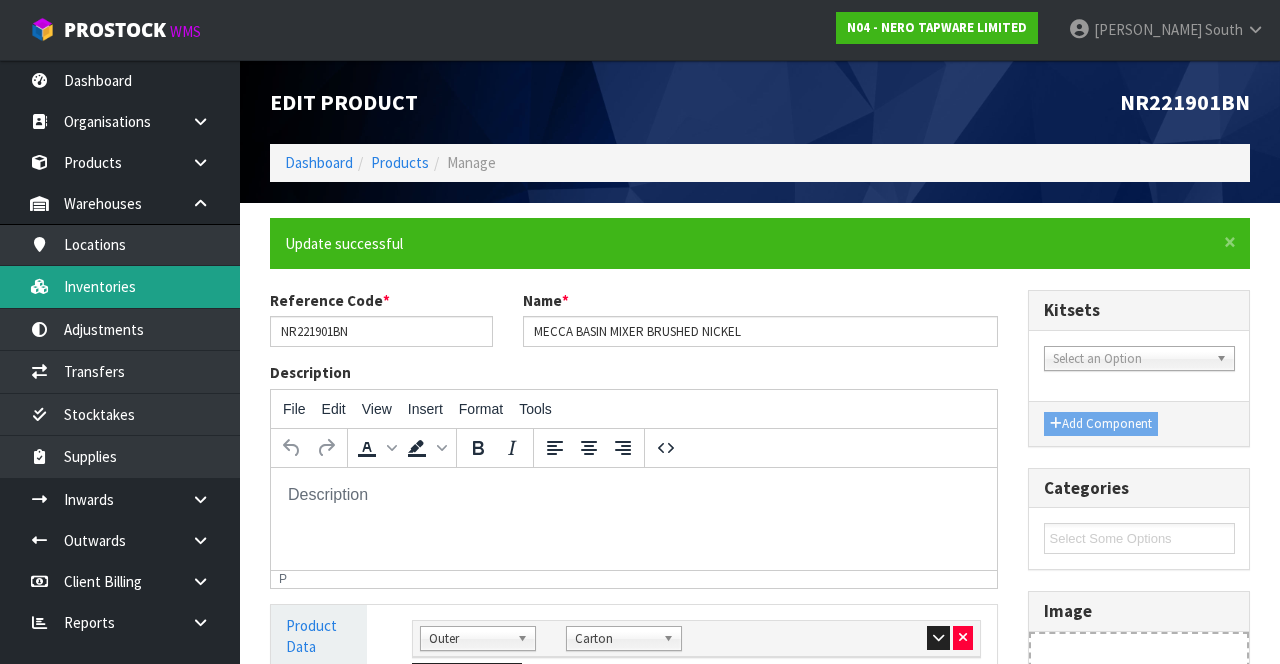 click on "Inventories" at bounding box center (120, 286) 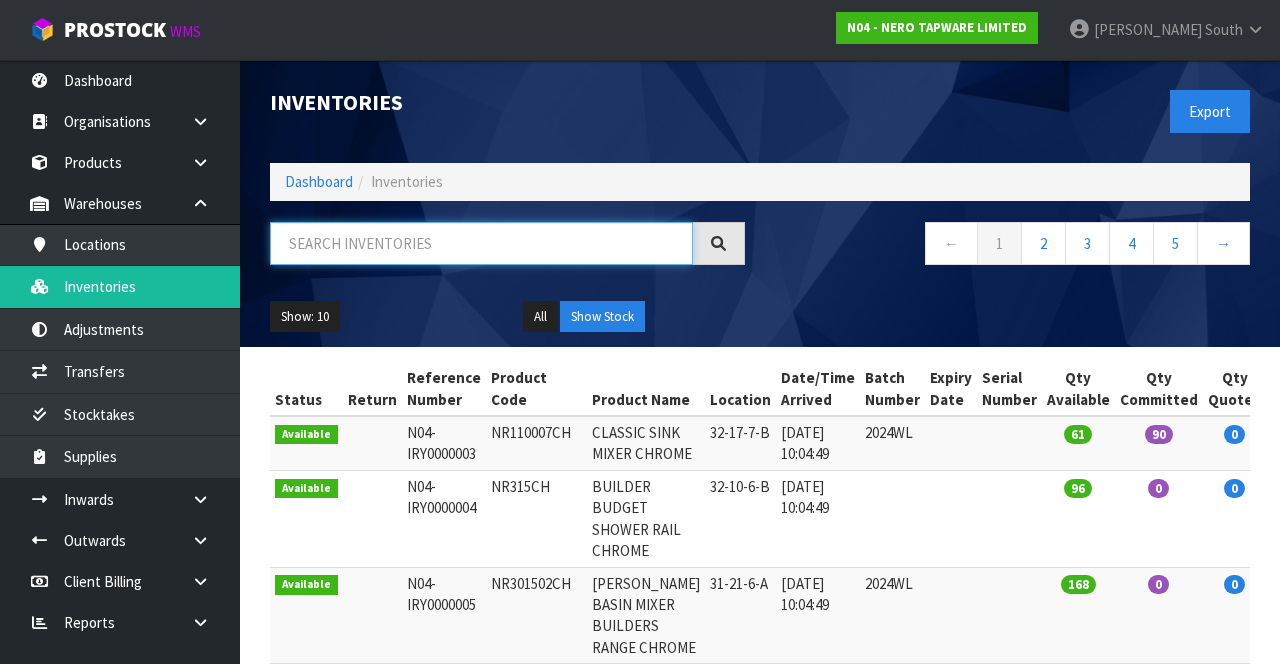 click at bounding box center [481, 243] 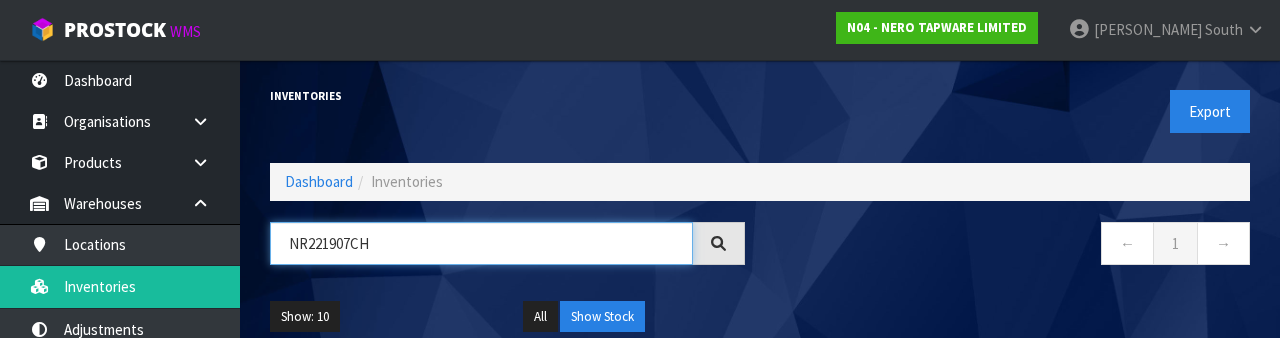 type on "NR221907CH" 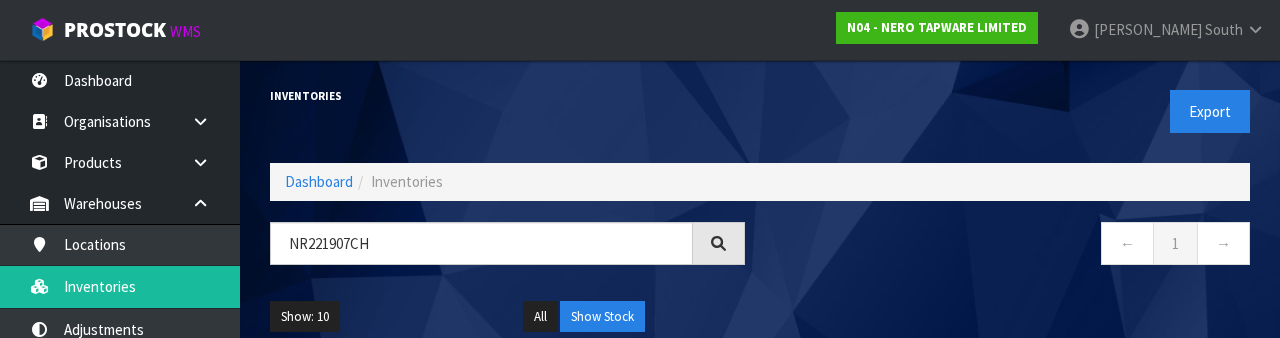 click on "Show: 10
5
10
25
50
All
Show Stock" at bounding box center (760, 317) 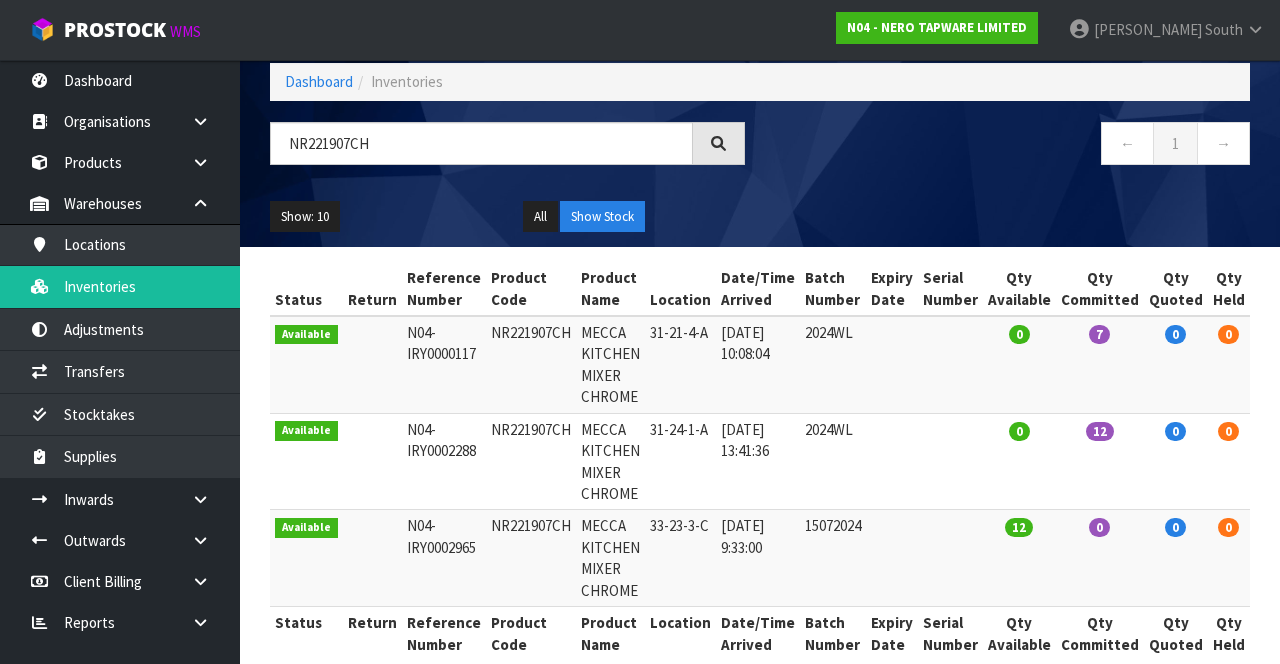 scroll, scrollTop: 98, scrollLeft: 0, axis: vertical 